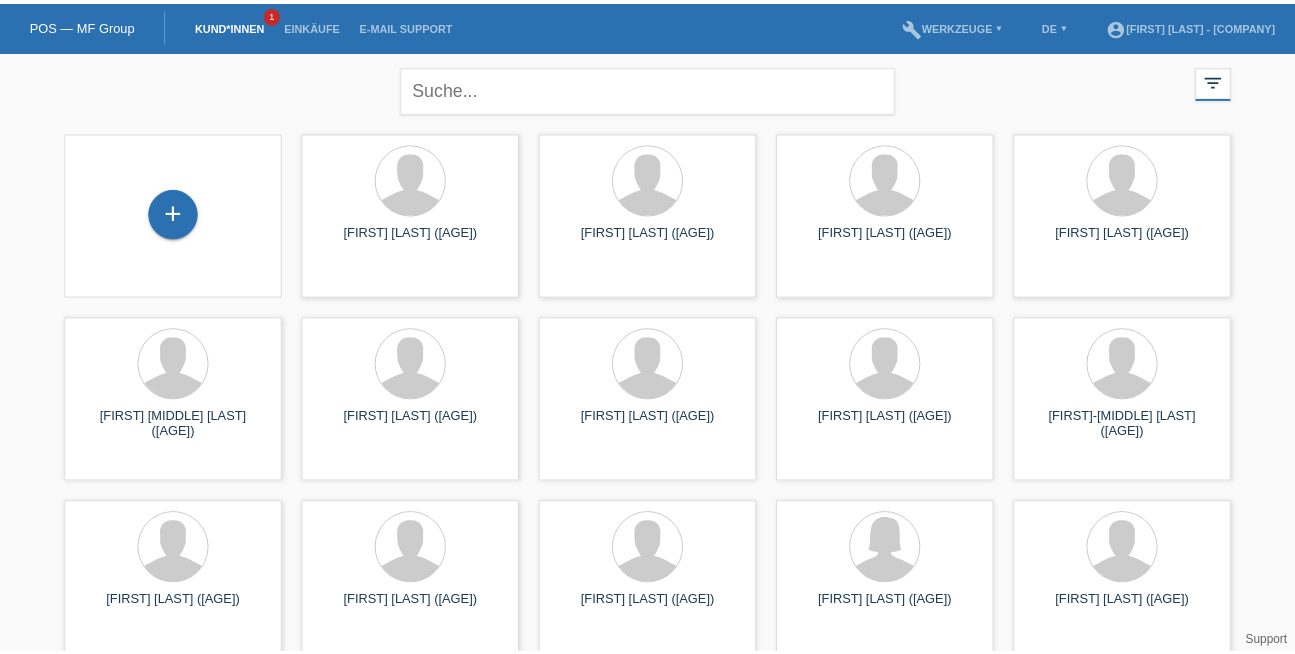 scroll, scrollTop: 0, scrollLeft: 0, axis: both 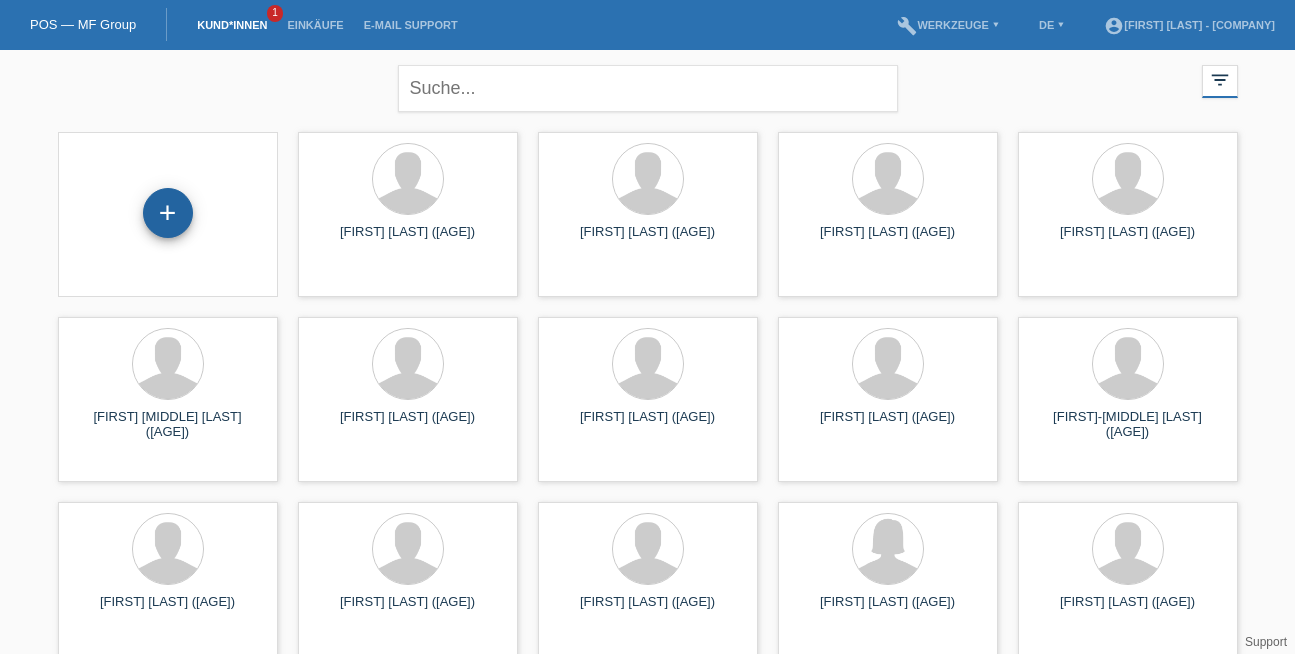 click on "+" at bounding box center (168, 213) 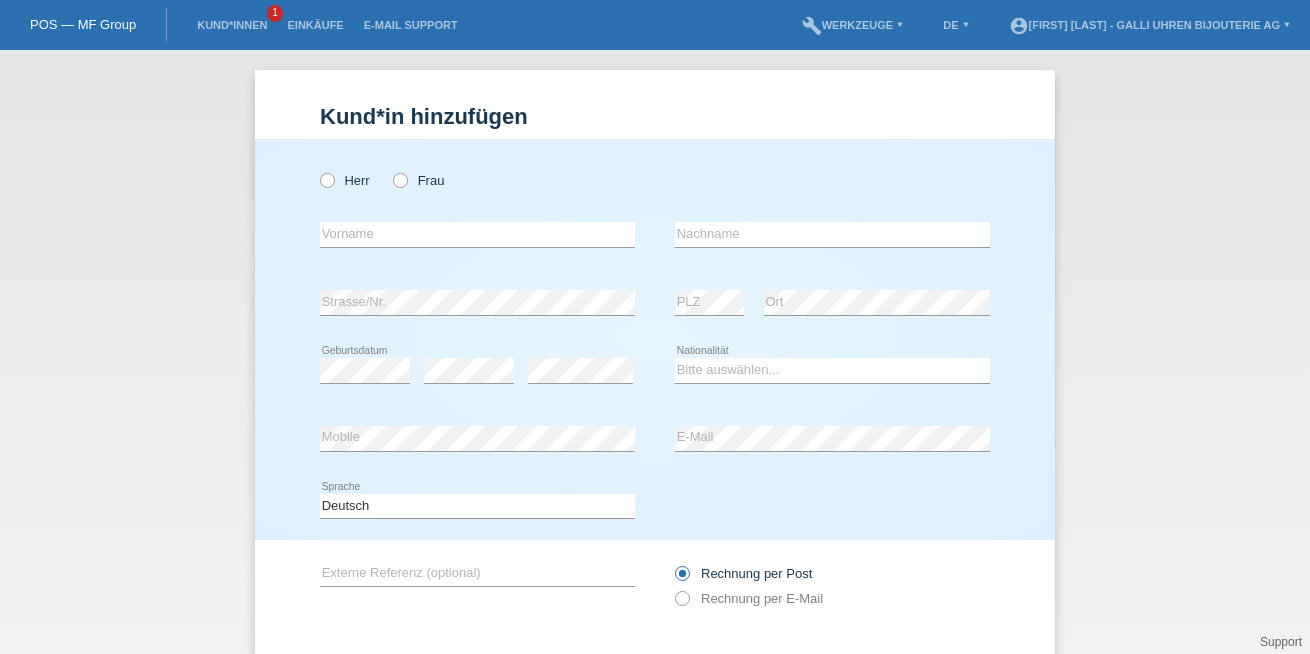 scroll, scrollTop: 0, scrollLeft: 0, axis: both 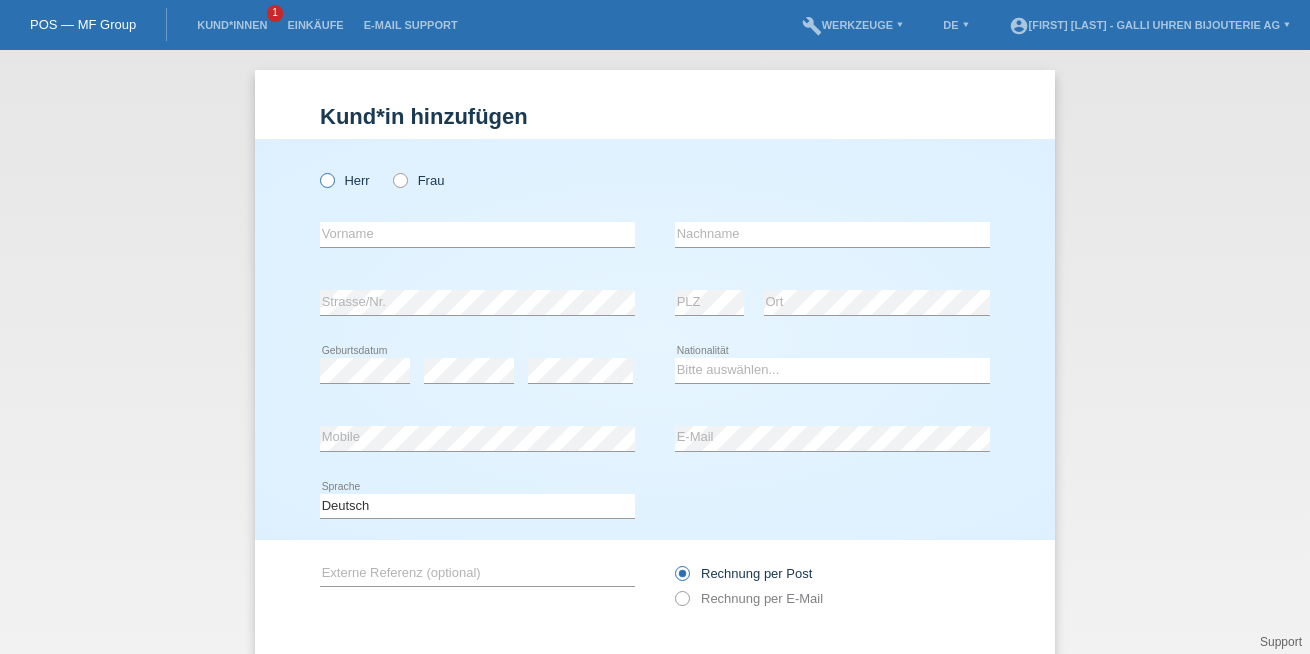click on "Herr" at bounding box center [345, 180] 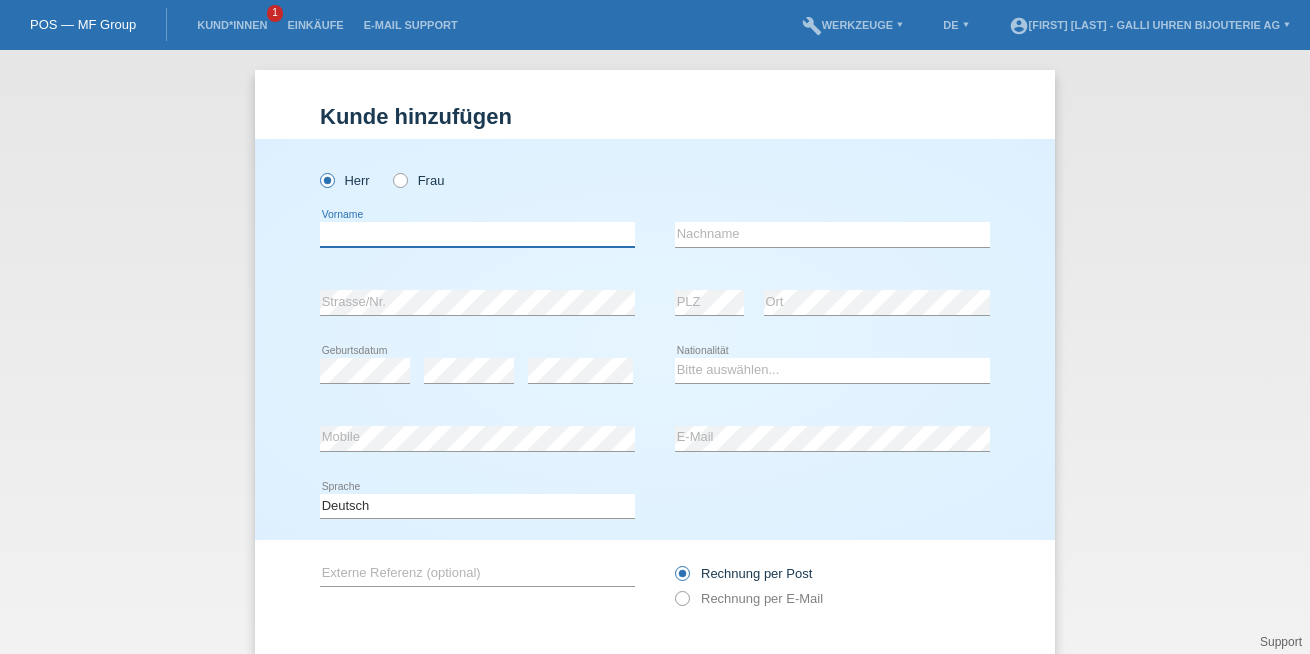click at bounding box center (477, 234) 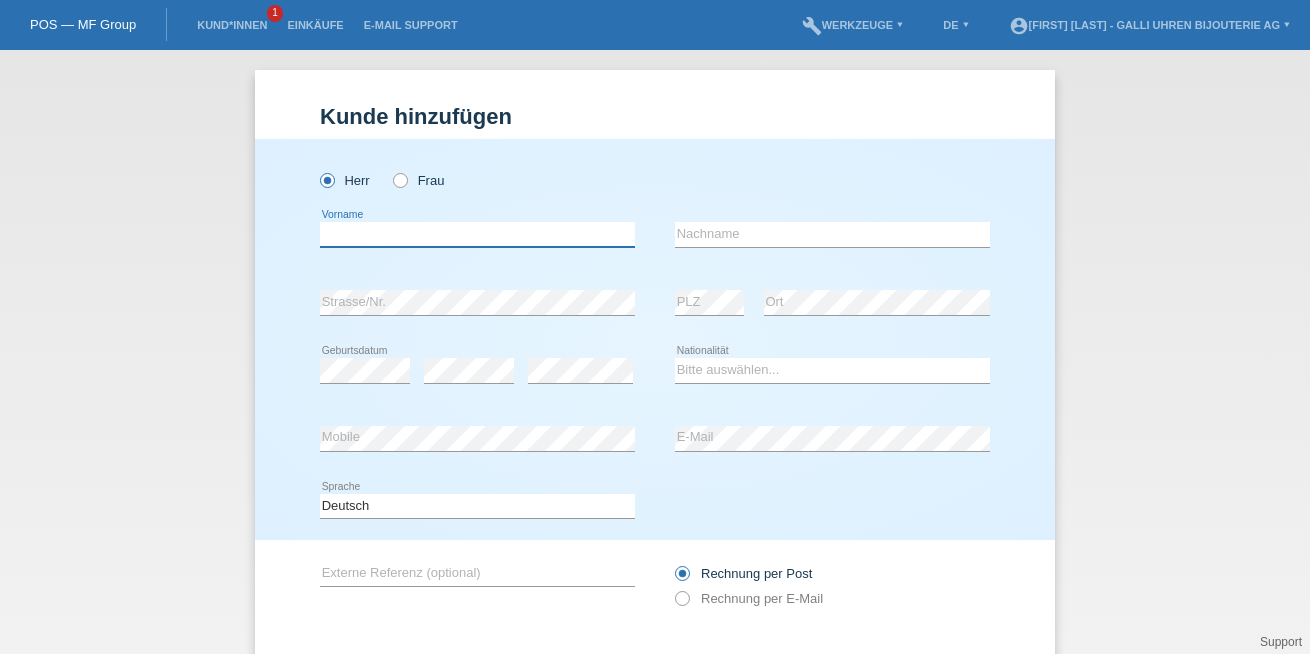 paste on "[FIRST] [MIDDLE]" 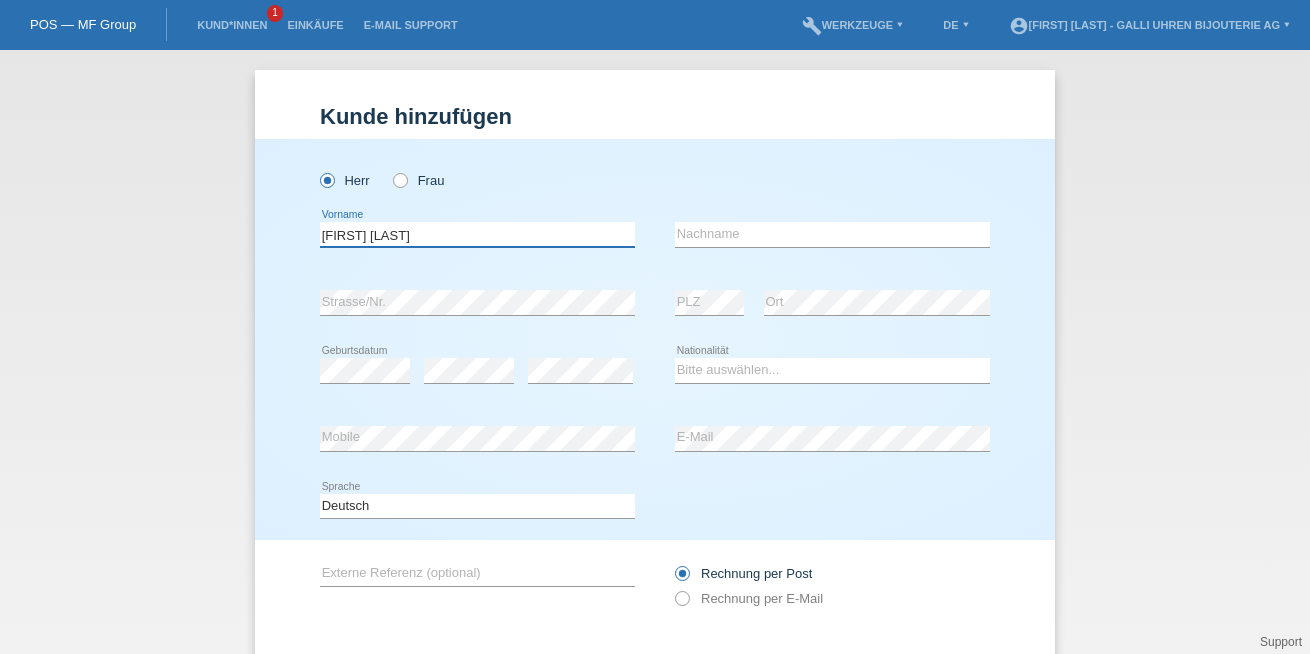type on "[FIRST] [MIDDLE]" 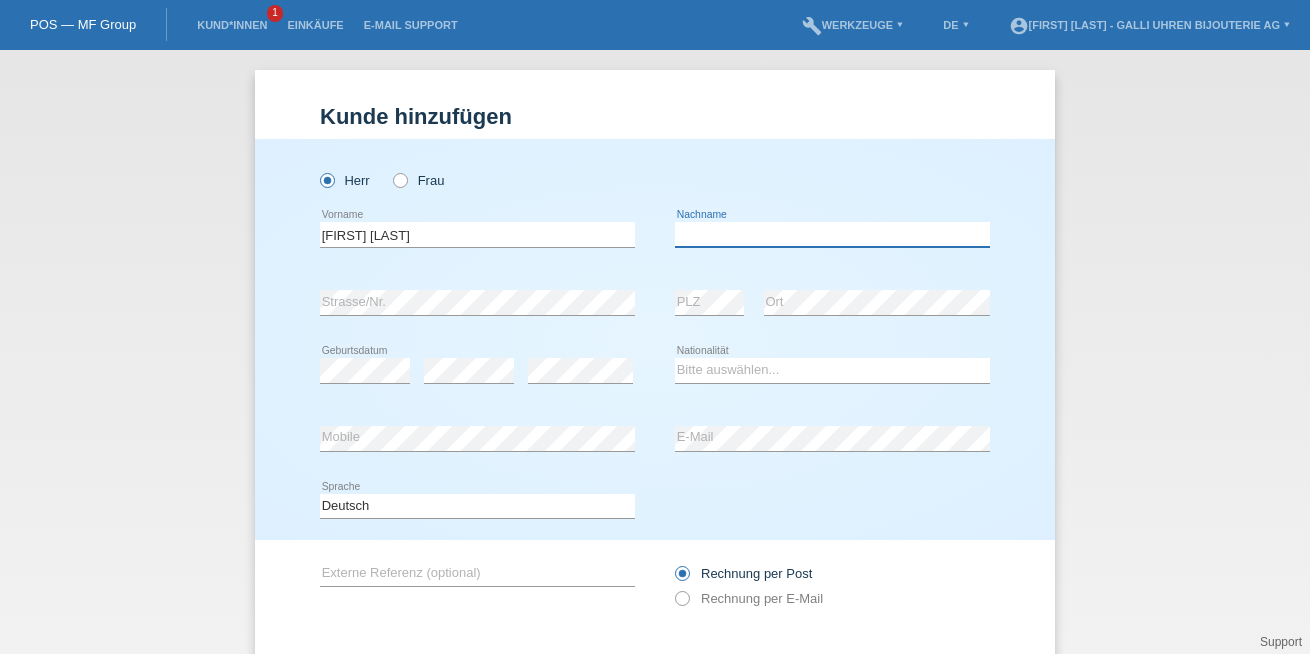 click at bounding box center (832, 234) 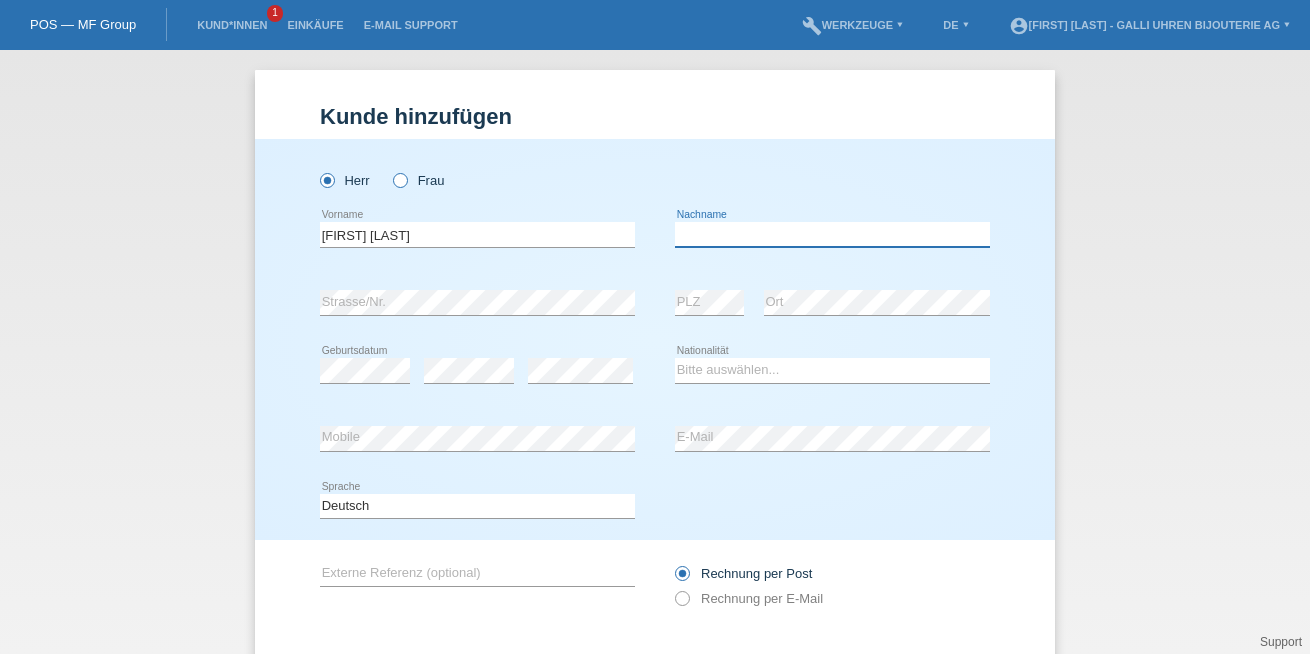 paste on "Wojcik" 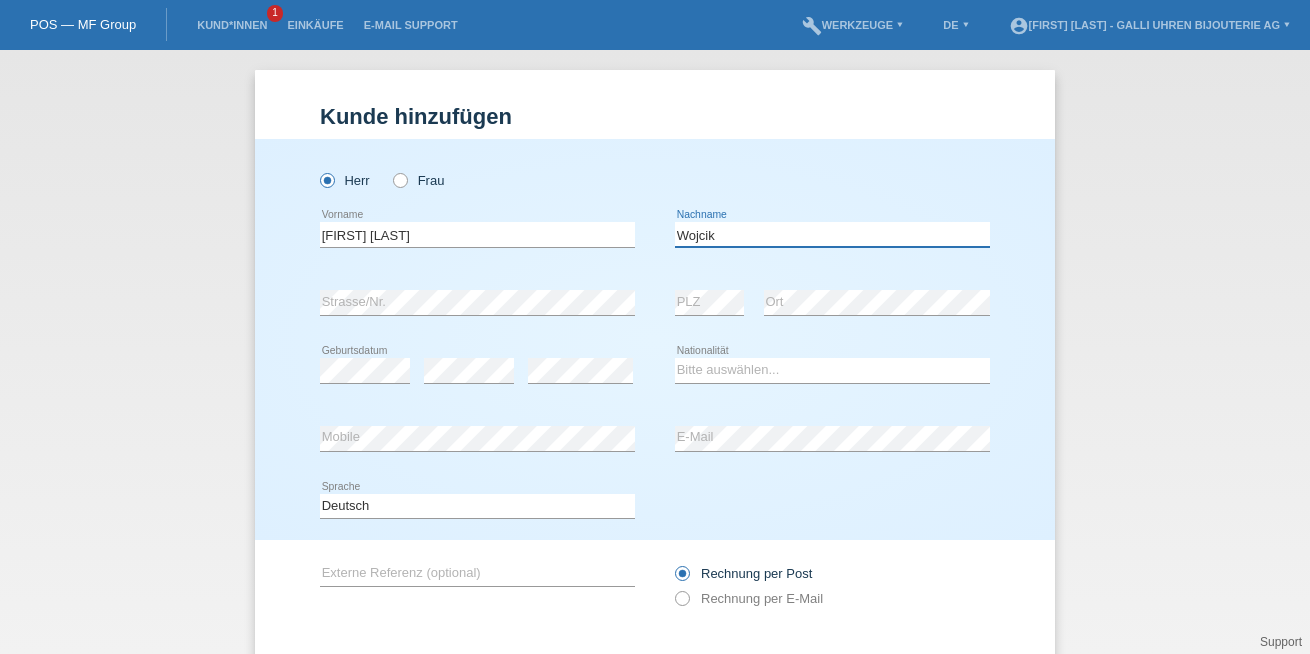 type on "Wojcik" 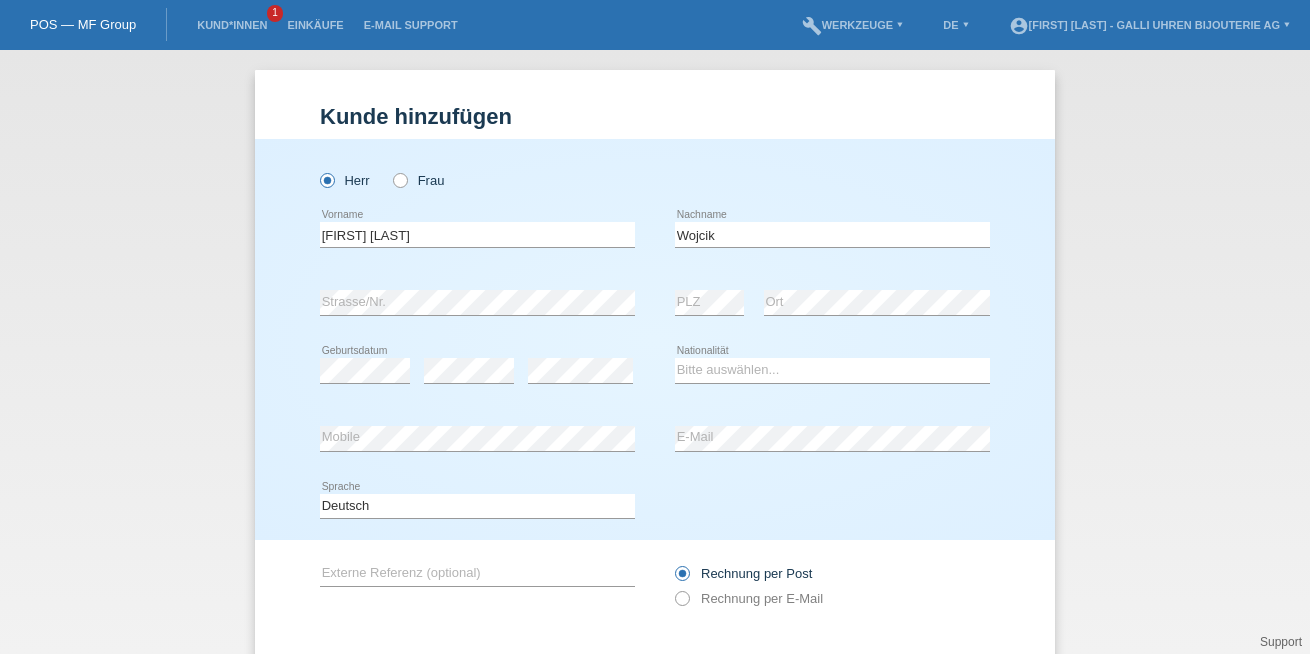 click on "error
Geburtsdatum
error
error" at bounding box center [832, 303] 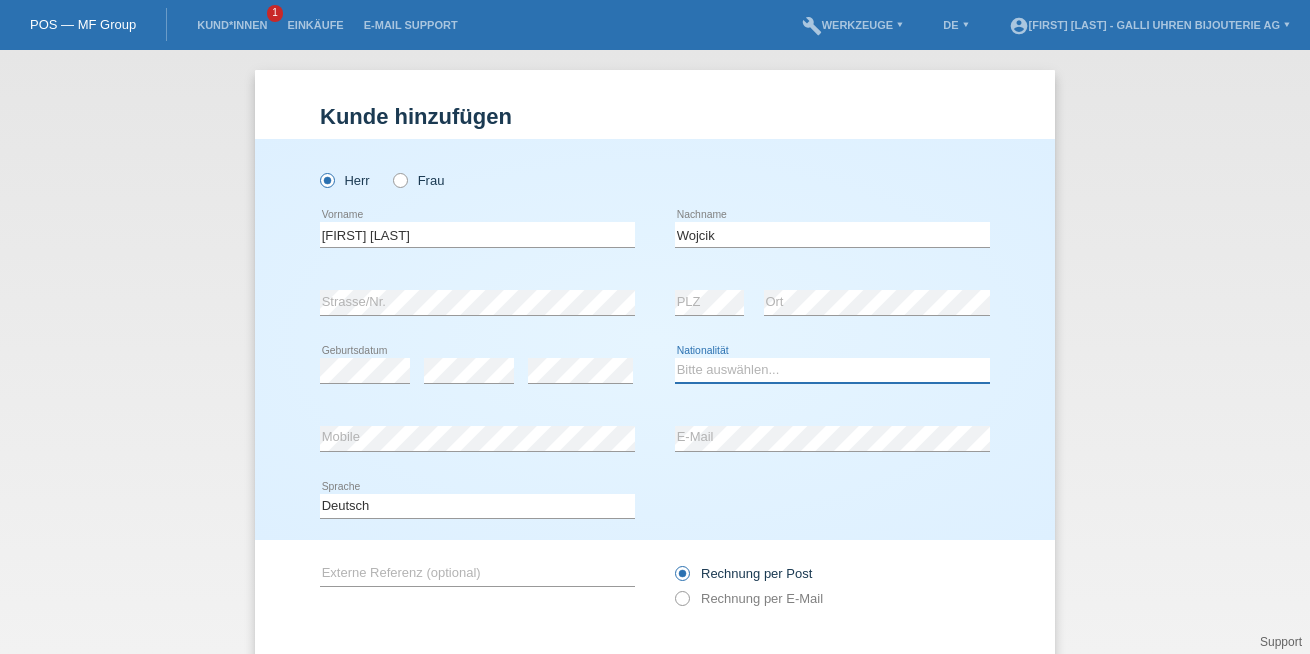 click on "Bitte auswählen...
Schweiz
Deutschland
Liechtenstein
Österreich
------------
Afghanistan
Ägypten
Åland
Albanien
Algerien" at bounding box center [832, 370] 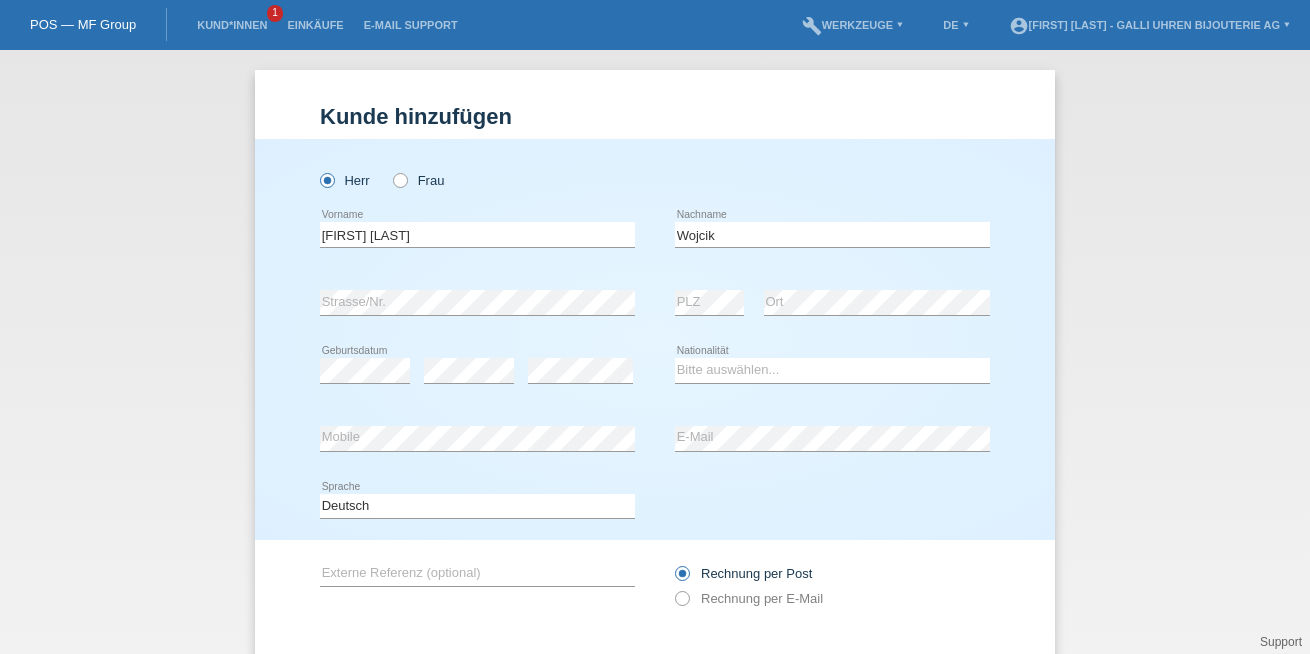 drag, startPoint x: 801, startPoint y: 353, endPoint x: 804, endPoint y: 367, distance: 14.3178215 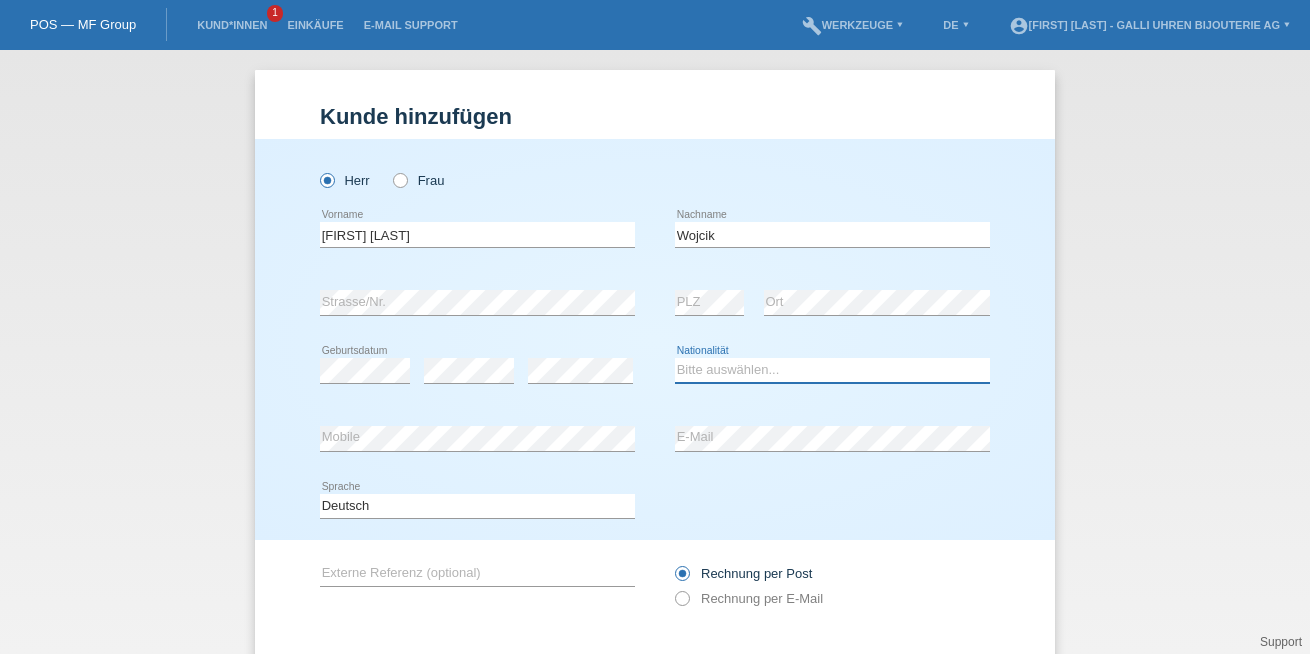click on "Bitte auswählen...
Schweiz
Deutschland
Liechtenstein
Österreich
------------
Afghanistan
Ägypten
Åland
Albanien
Algerien" at bounding box center (832, 370) 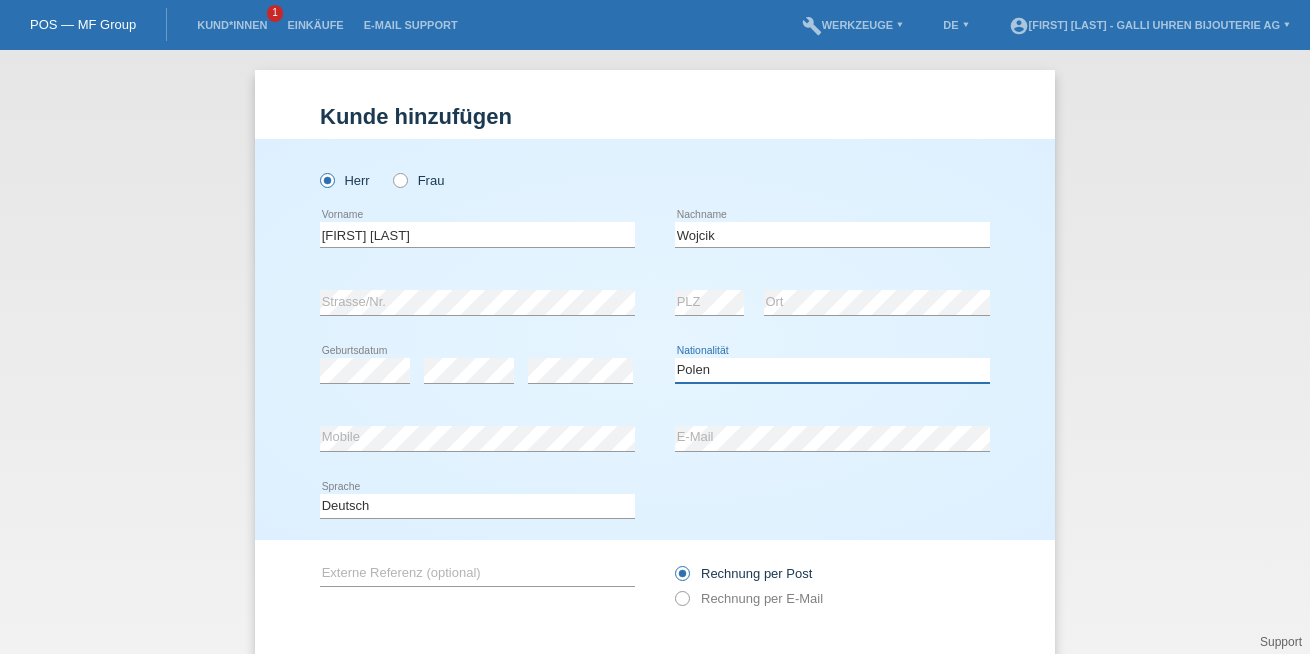 click on "Bitte auswählen...
Schweiz
Deutschland
Liechtenstein
Österreich
------------
Afghanistan
Ägypten
Åland
Albanien
Algerien" at bounding box center [832, 370] 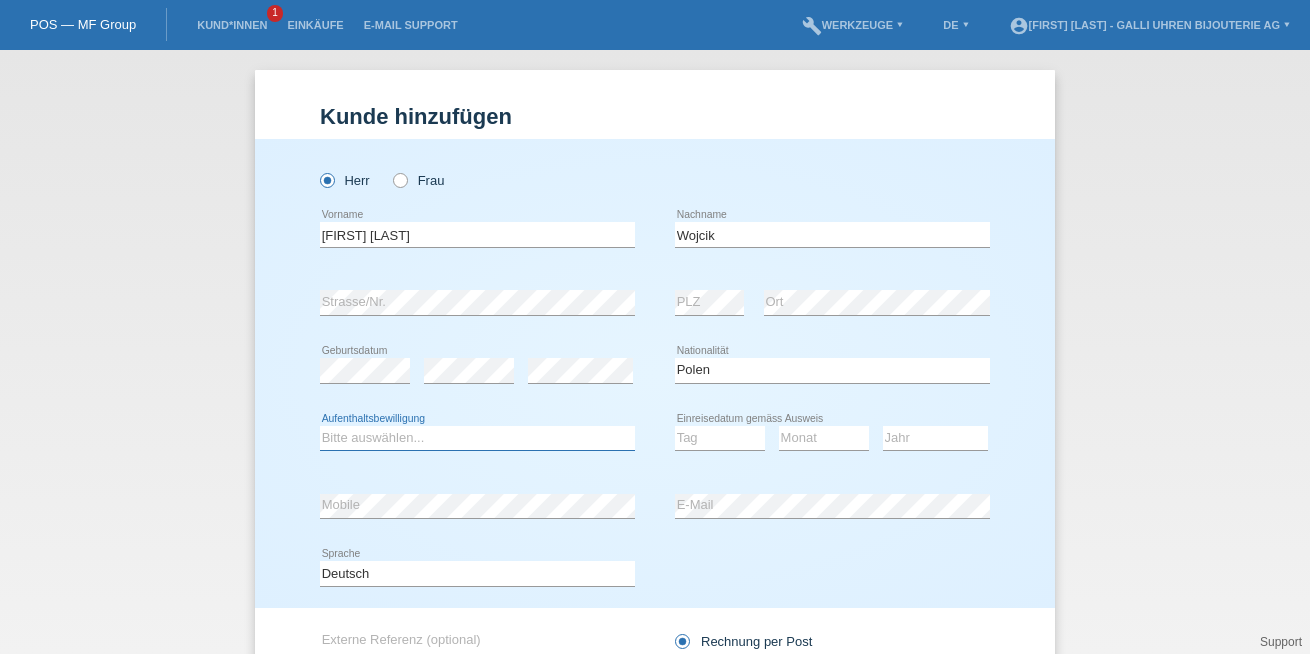 click on "Bitte auswählen...
C
B
B - Flüchtlingsstatus
Andere" at bounding box center [477, 438] 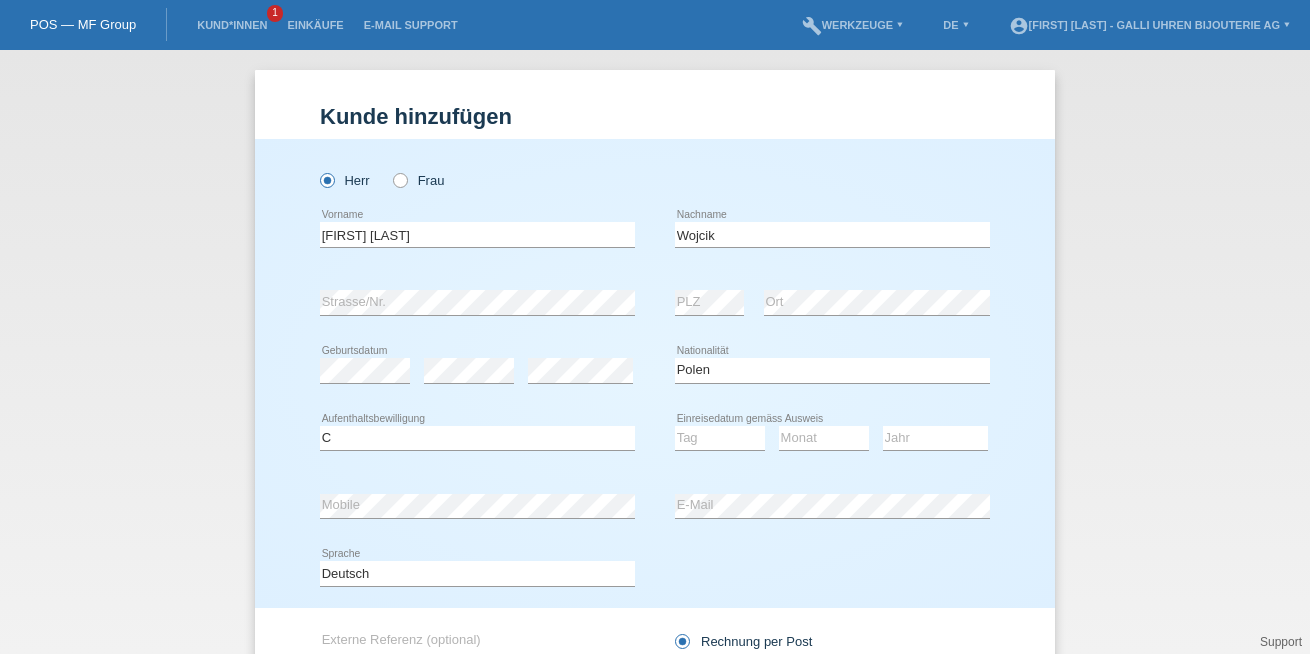 drag, startPoint x: 677, startPoint y: 455, endPoint x: 687, endPoint y: 444, distance: 14.866069 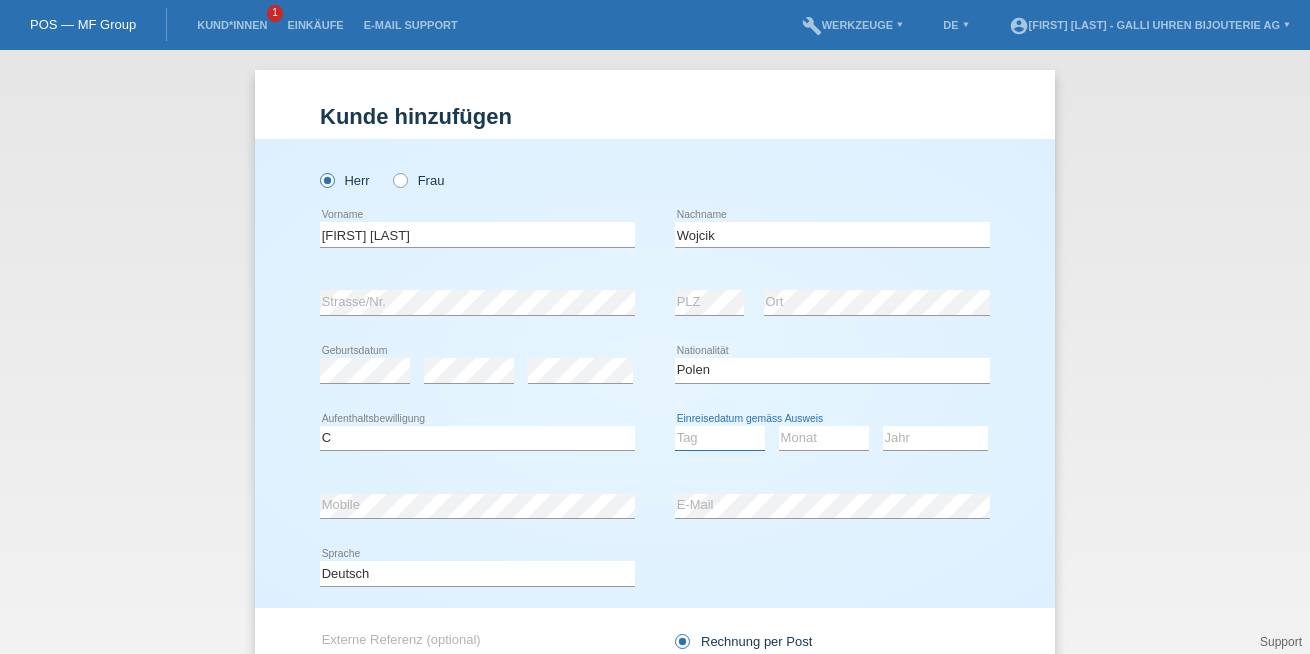 click on "Tag
01
02
03
04
05
06
07
08
09
10 11" at bounding box center (720, 438) 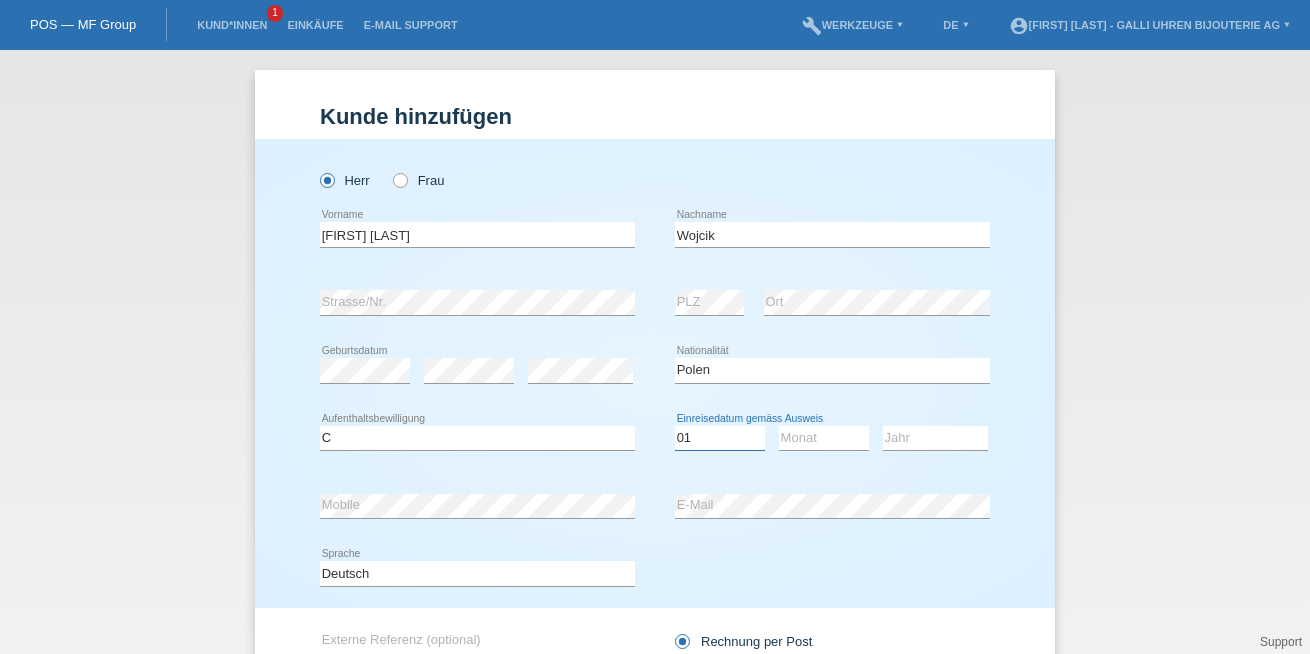 click on "Tag
01
02
03
04
05
06
07
08
09
10 11" at bounding box center [720, 438] 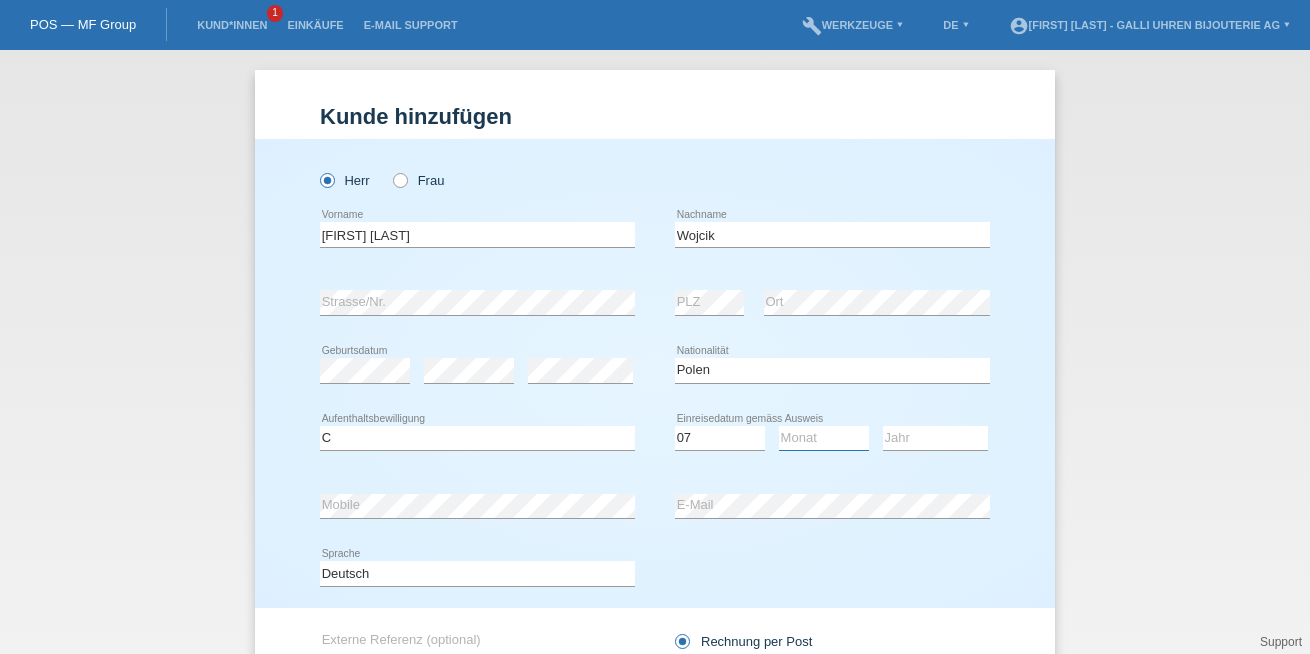 click on "Monat
01
02
03
04
05
06
07
08
09
10 11" at bounding box center [824, 438] 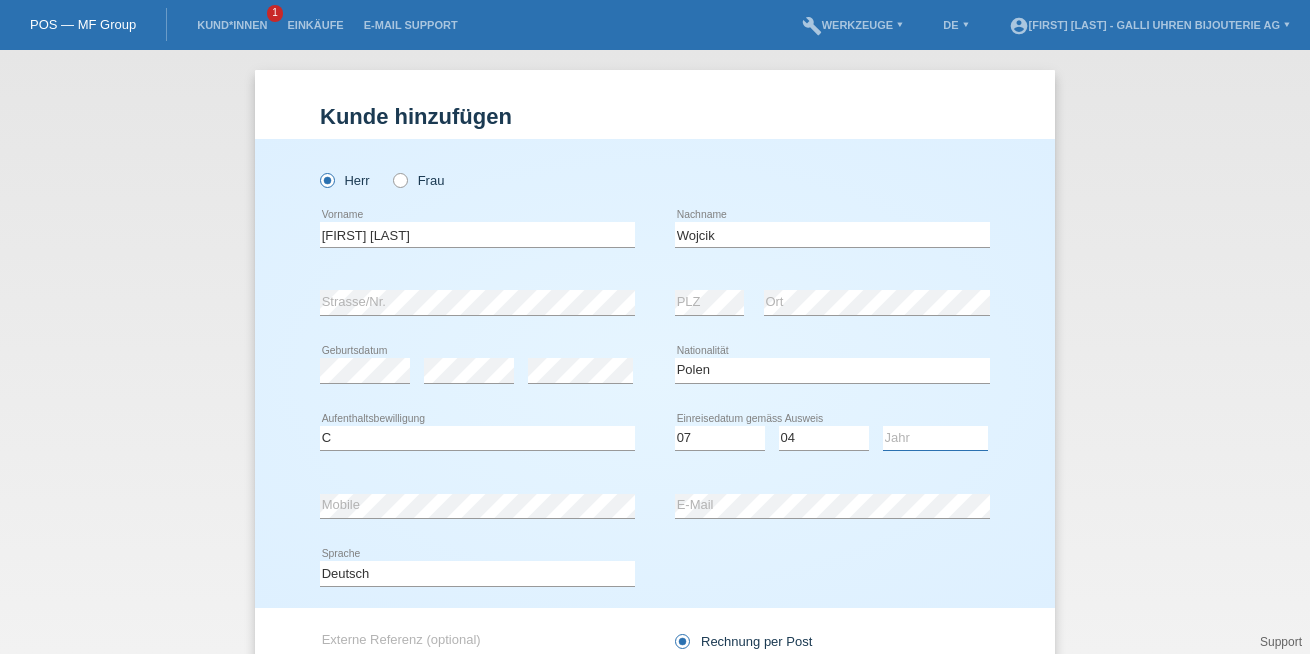 click on "Jahr
2025
2024
2023
2022
2021
2020
2019
2018
2017 2016 2015 2014 2013 2012 2011 2010 2009 2008 2007 2006 2005 2004 2003 2002 2001" at bounding box center [935, 438] 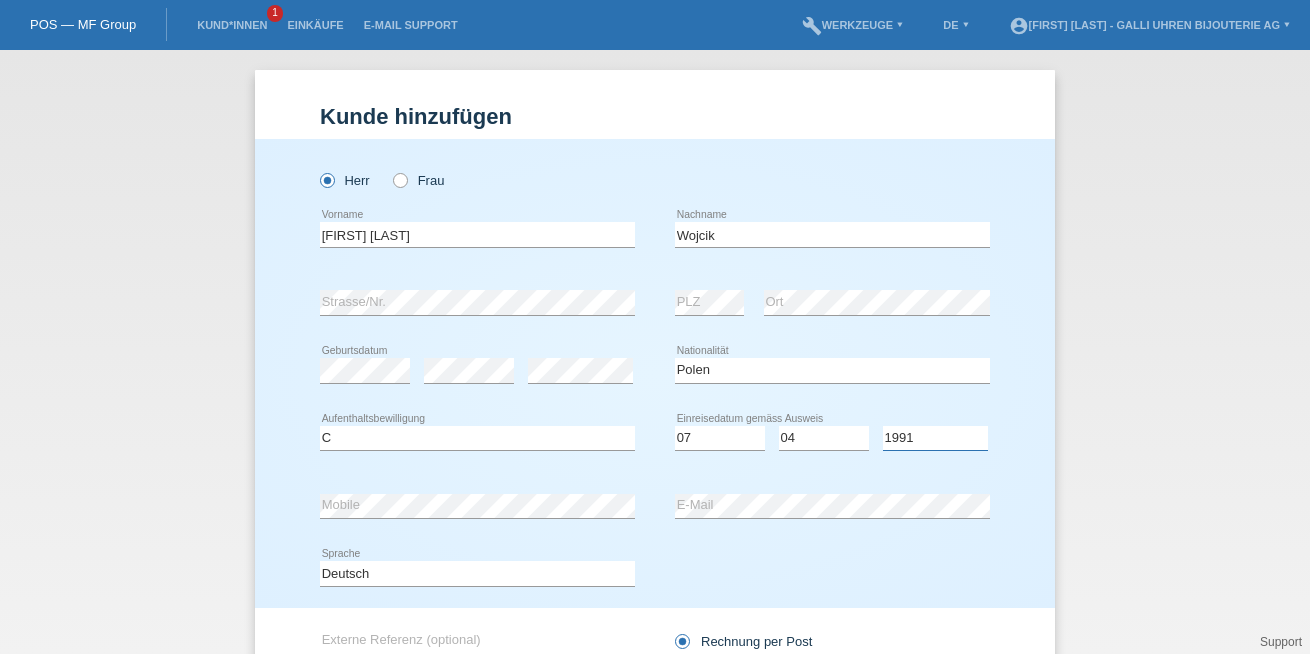 click on "Jahr
2025
2024
2023
2022
2021
2020
2019
2018
2017 2016 2015 2014 2013 2012 2011 2010 2009 2008 2007 2006 2005 2004 2003 2002 2001" at bounding box center (935, 438) 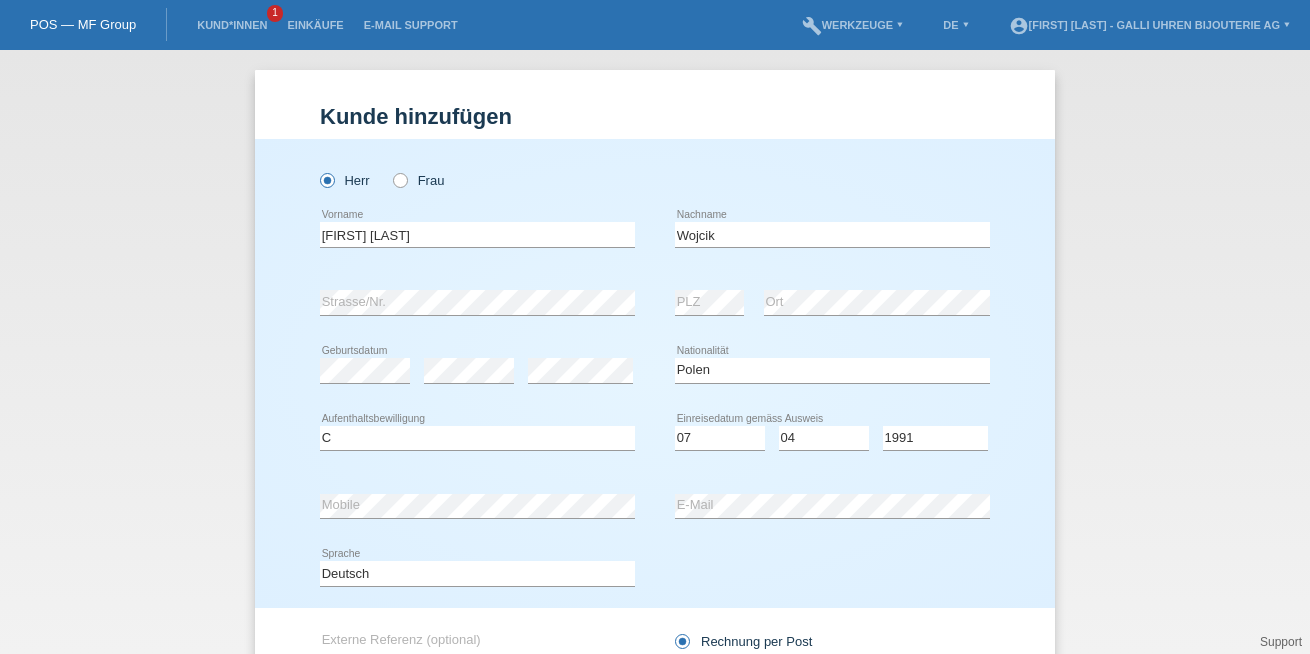 click on "error
Mobile" at bounding box center [477, 170] 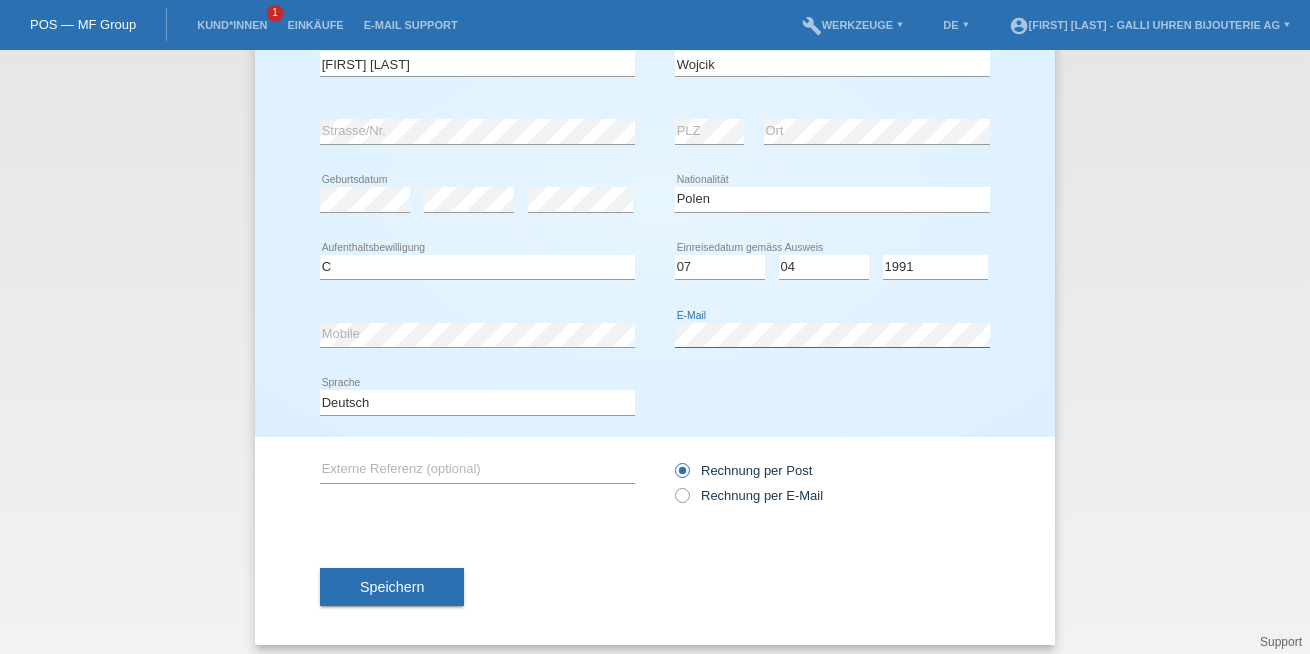 scroll, scrollTop: 181, scrollLeft: 0, axis: vertical 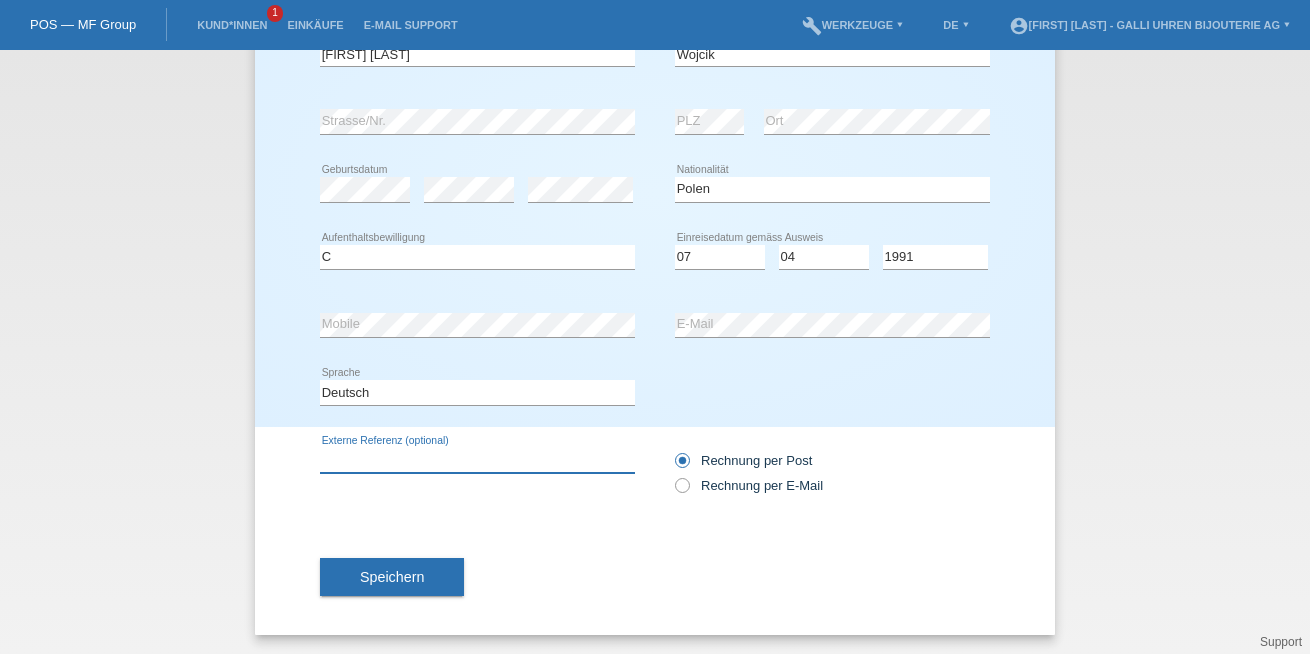 click at bounding box center [477, 460] 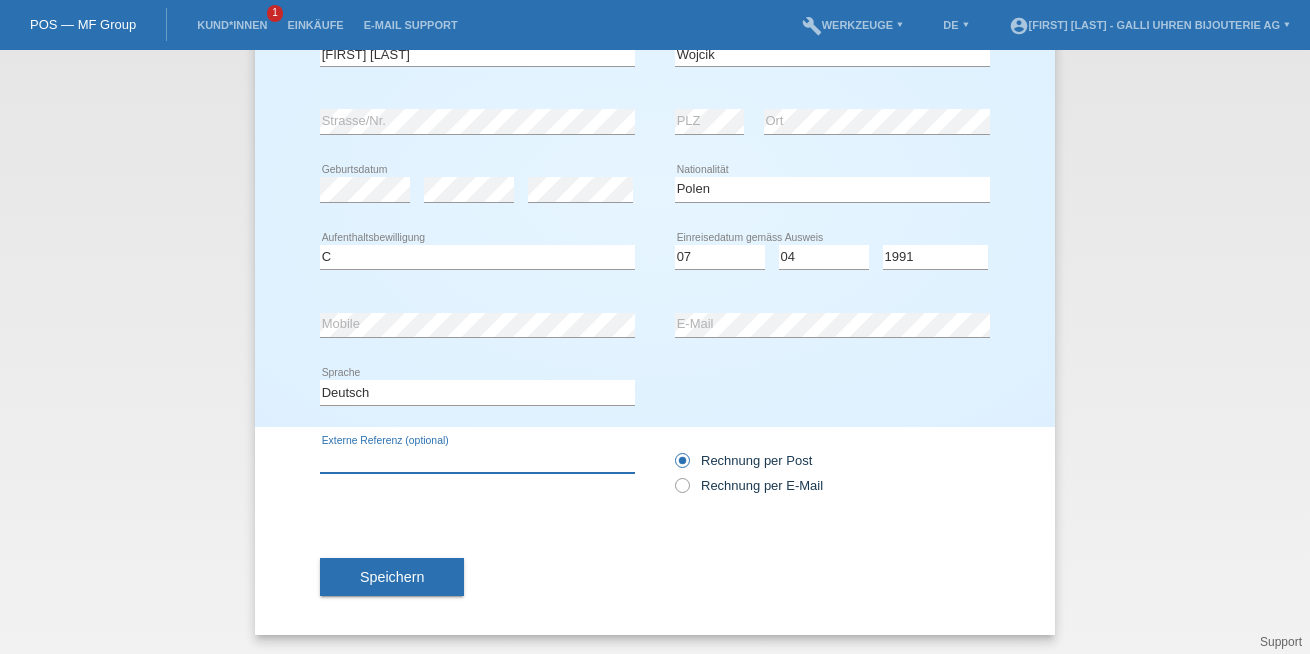 click at bounding box center [477, 460] 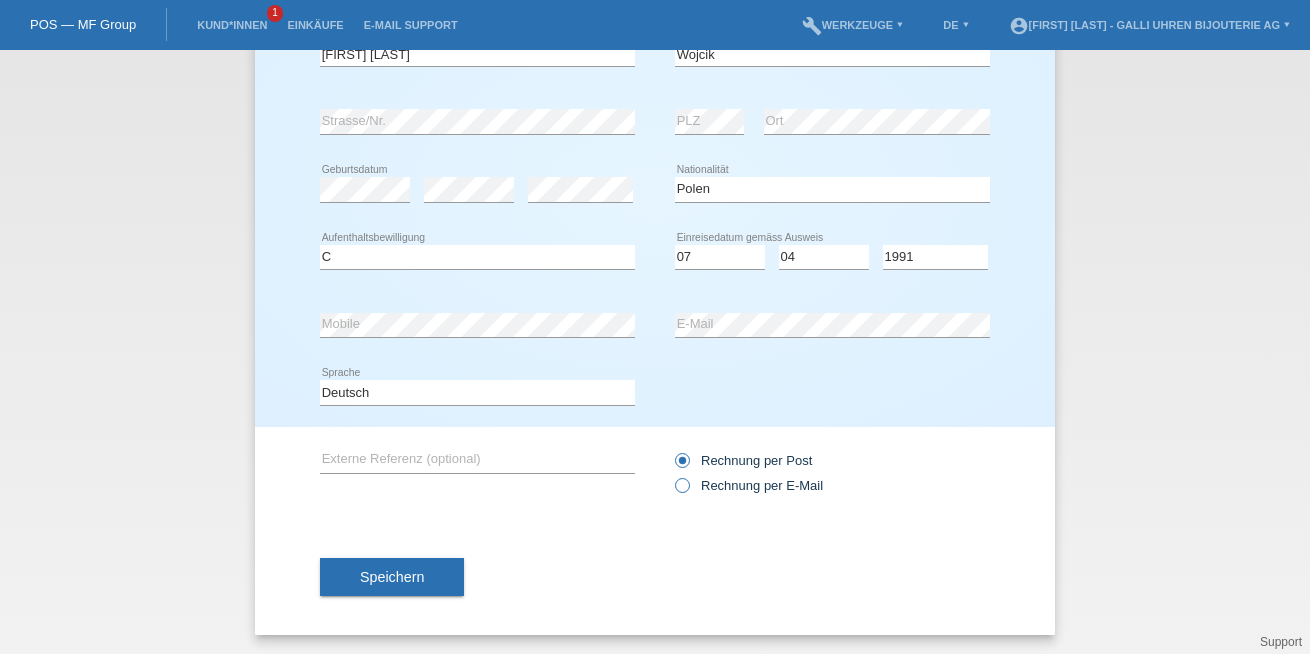 click on "Rechnung per E-Mail" at bounding box center (743, 460) 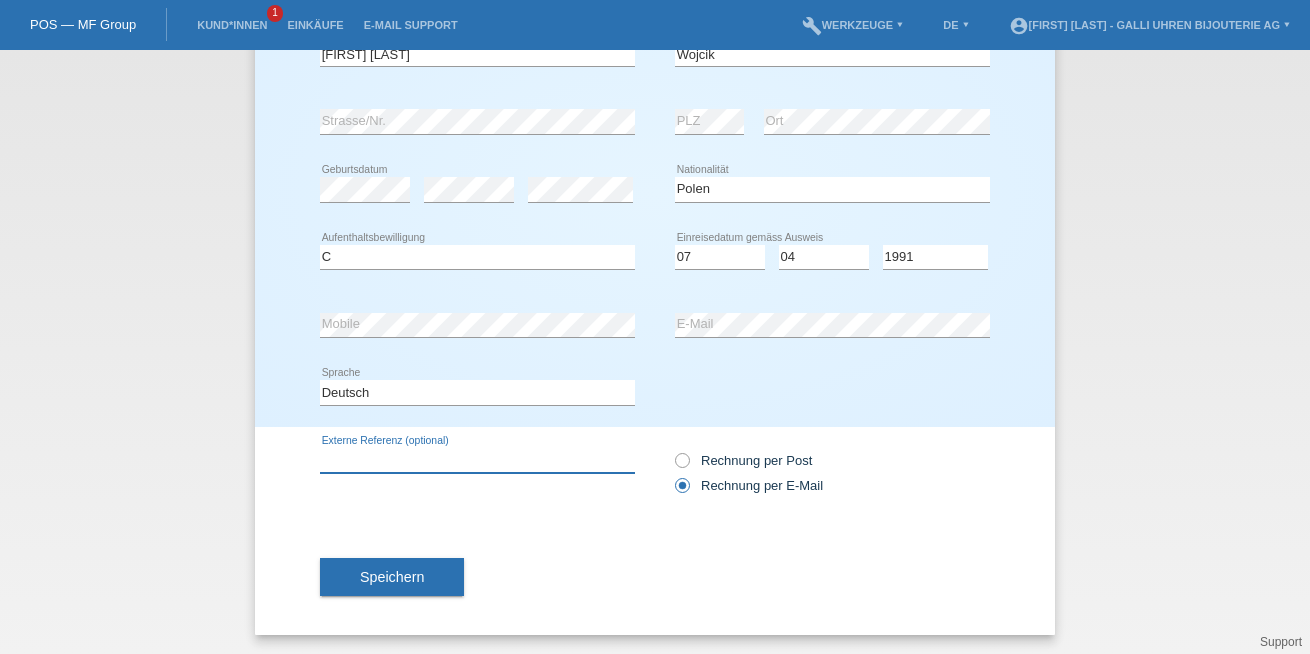 click at bounding box center [477, 460] 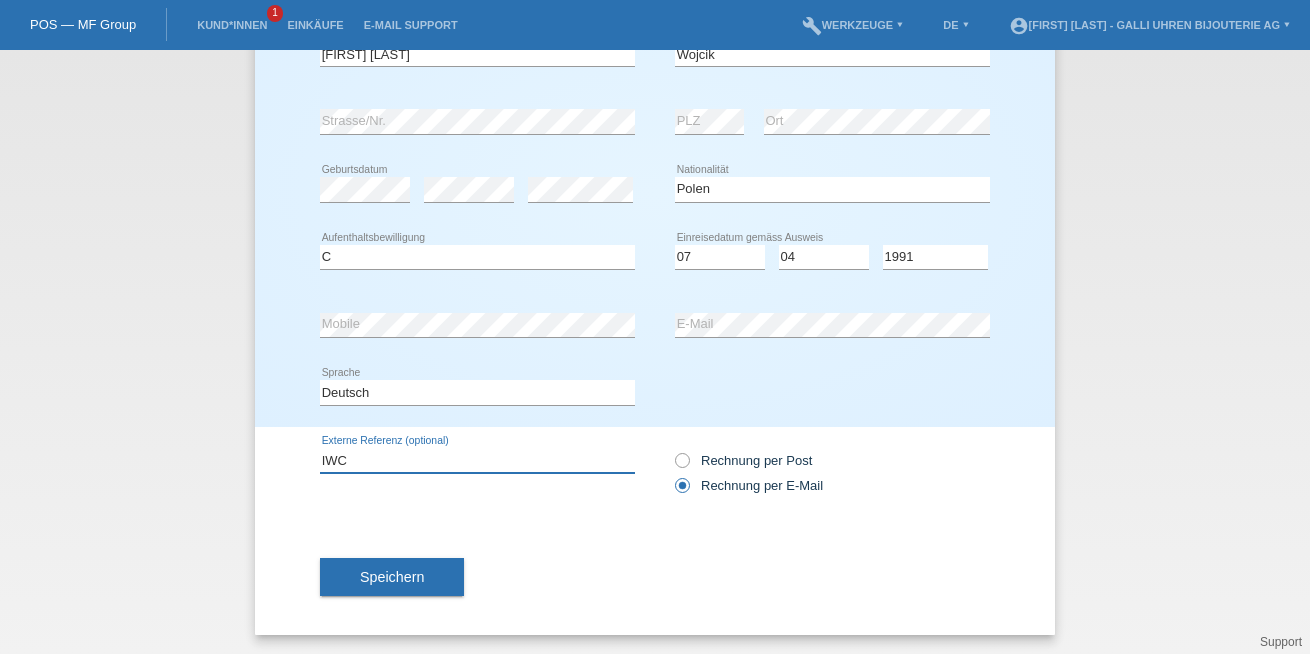 paste on "IW358313" 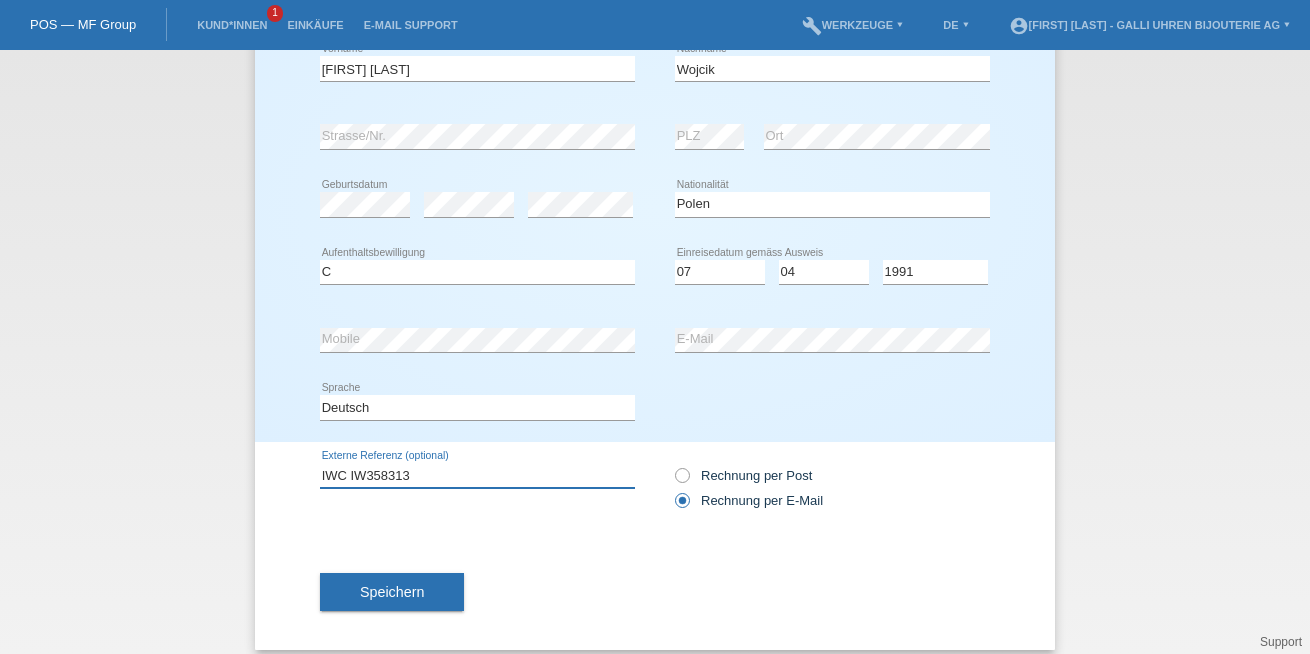 scroll, scrollTop: 181, scrollLeft: 0, axis: vertical 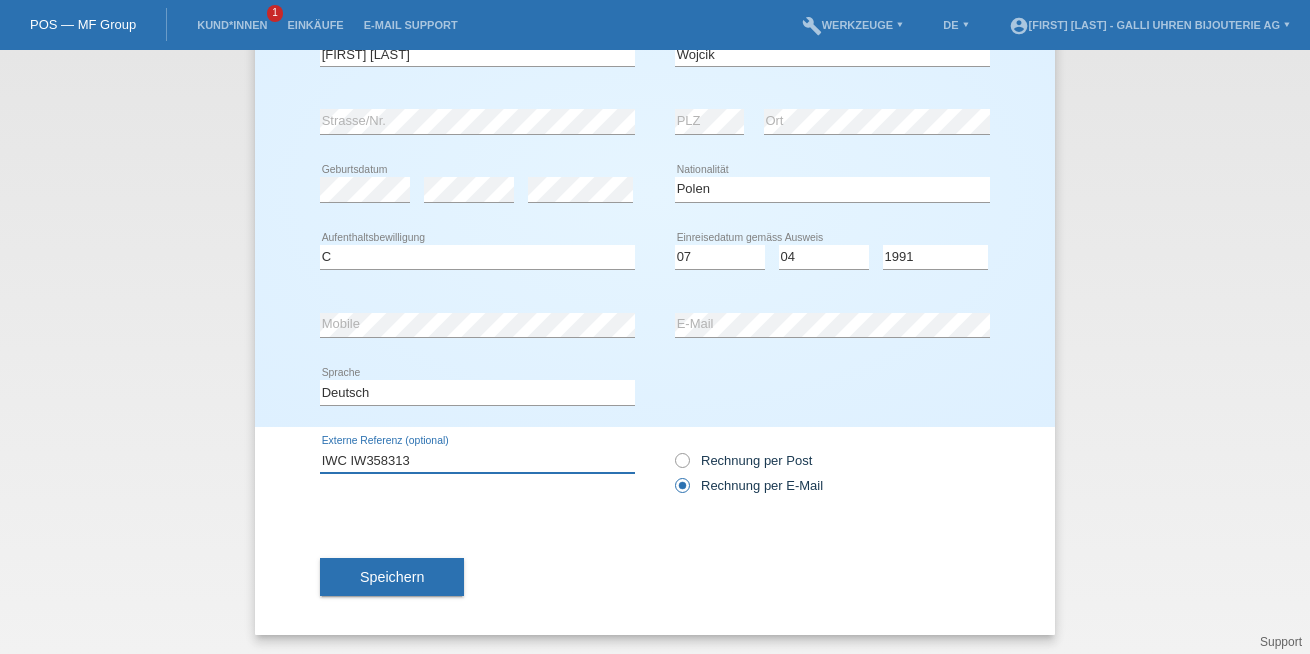 type on "IWC IW358313" 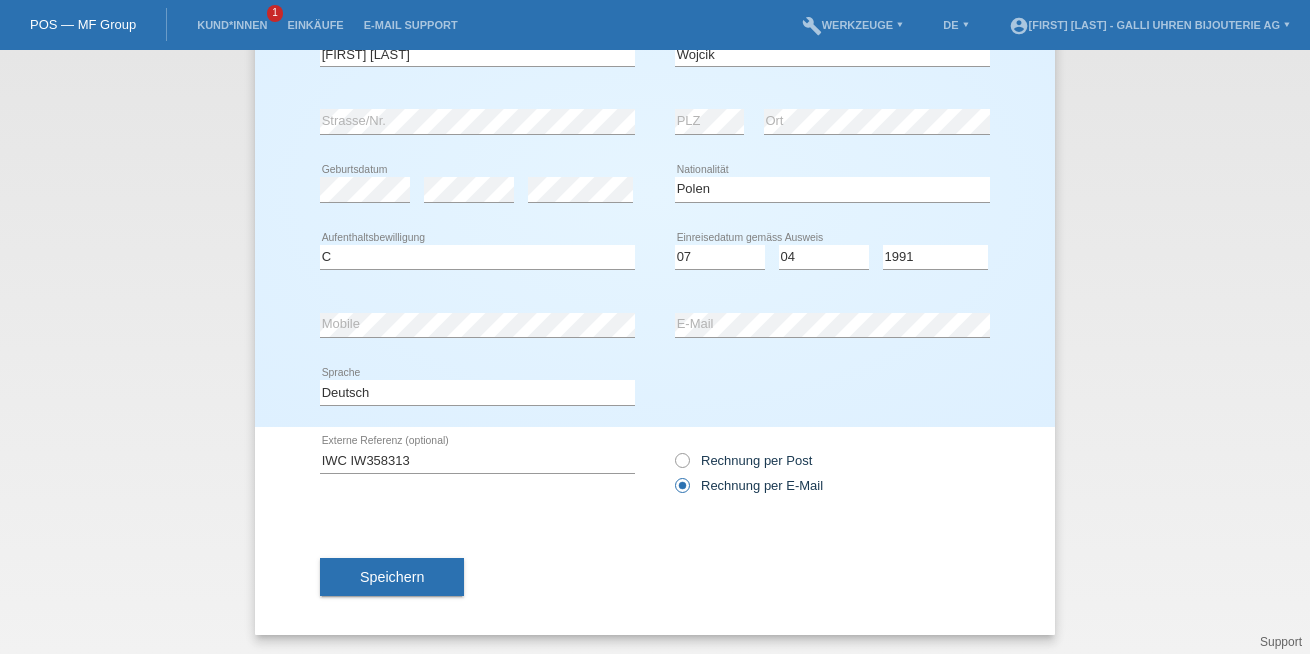 click on "Speichern" at bounding box center [655, 577] 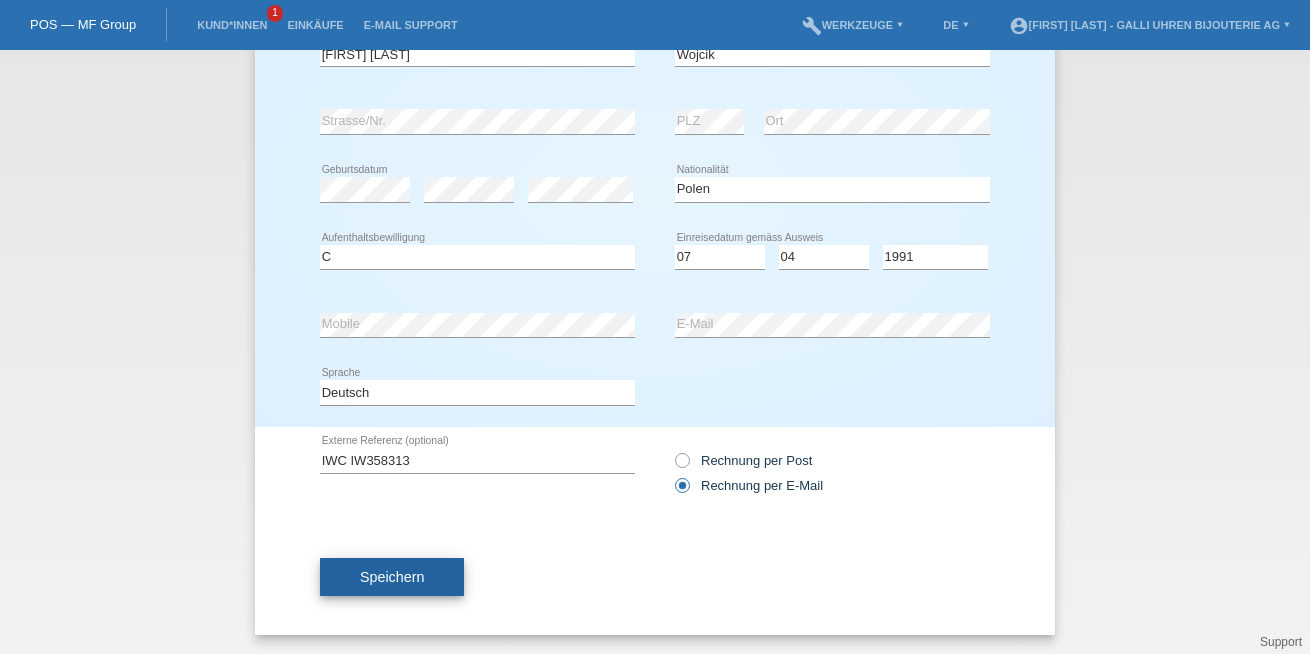click on "Speichern" at bounding box center [392, 577] 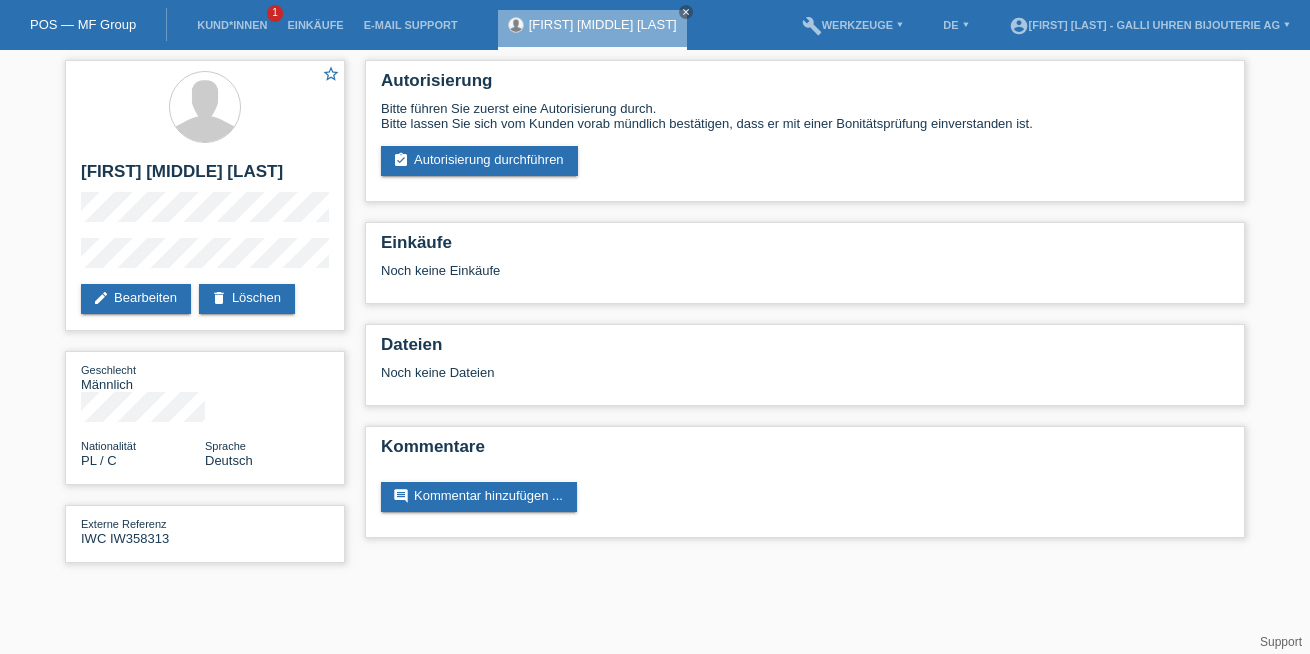 scroll, scrollTop: 0, scrollLeft: 0, axis: both 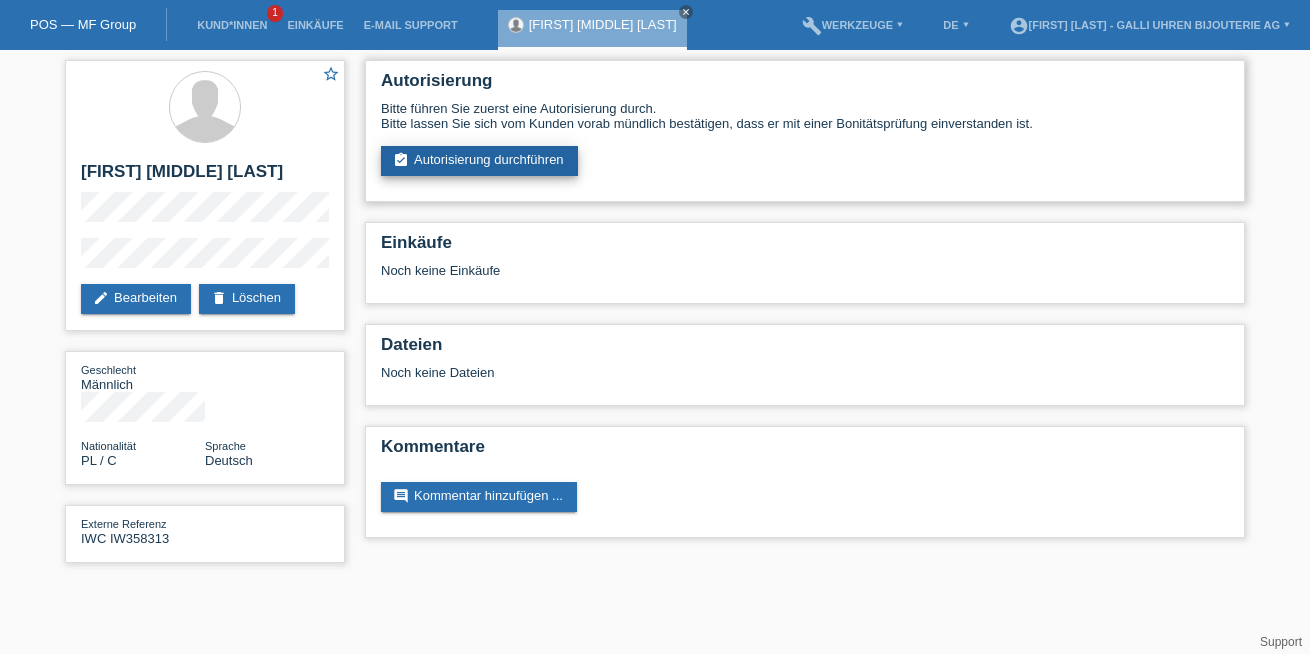 click on "assignment_turned_in  Autorisierung durchführen" at bounding box center [479, 161] 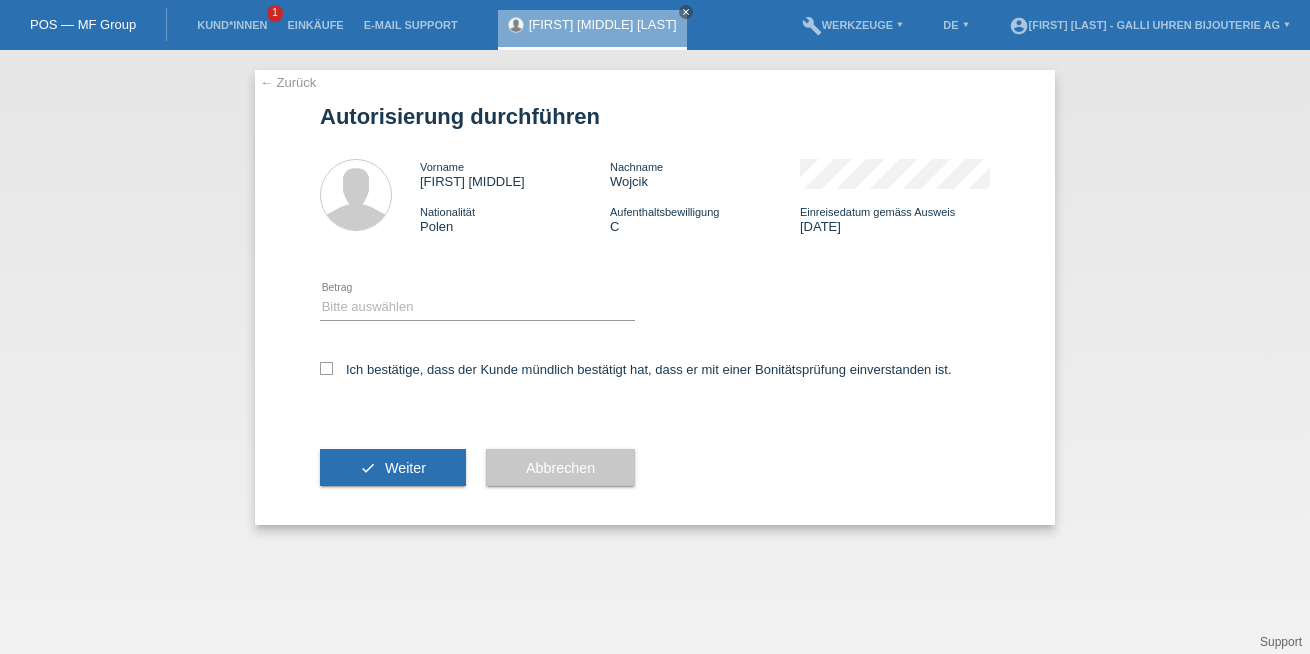 scroll, scrollTop: 0, scrollLeft: 0, axis: both 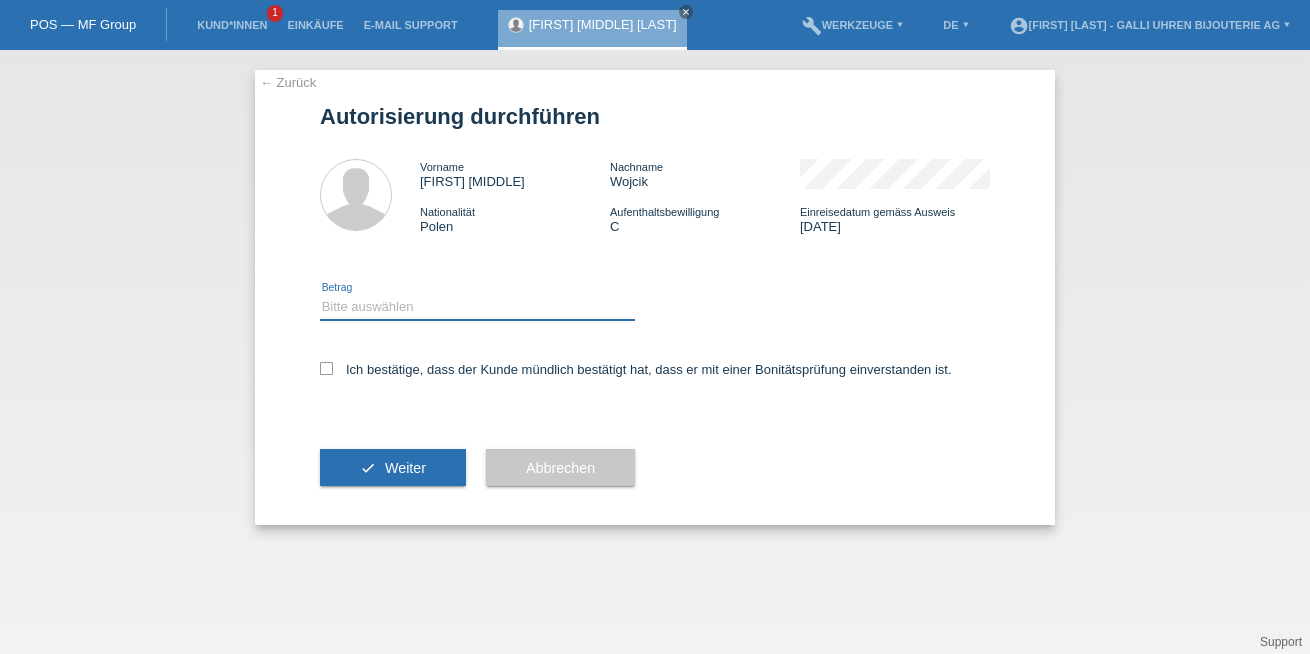 click on "Bitte auswählen
CHF 1.00 - CHF 499.00
CHF 500.00 - CHF 1'999.00
CHF 2'000.00 - CHF 12'000.00" at bounding box center [477, 307] 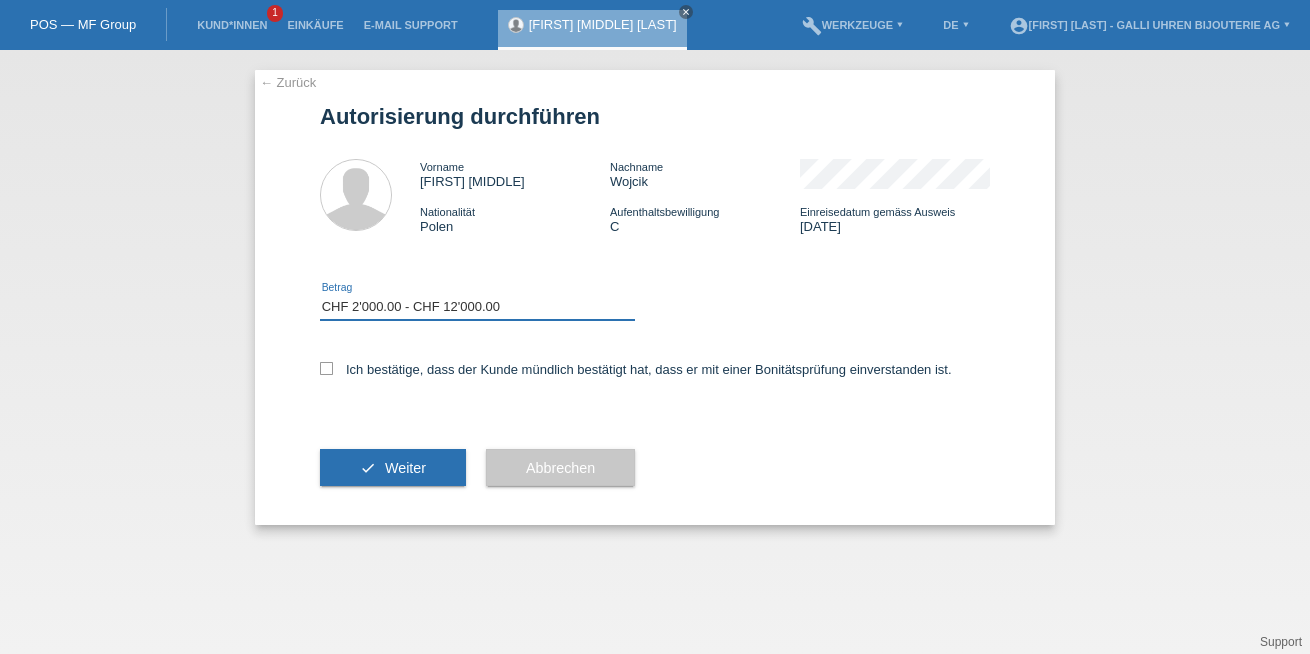click on "Bitte auswählen
CHF 1.00 - CHF 499.00
CHF 500.00 - CHF 1'999.00
CHF 2'000.00 - CHF 12'000.00" at bounding box center (477, 307) 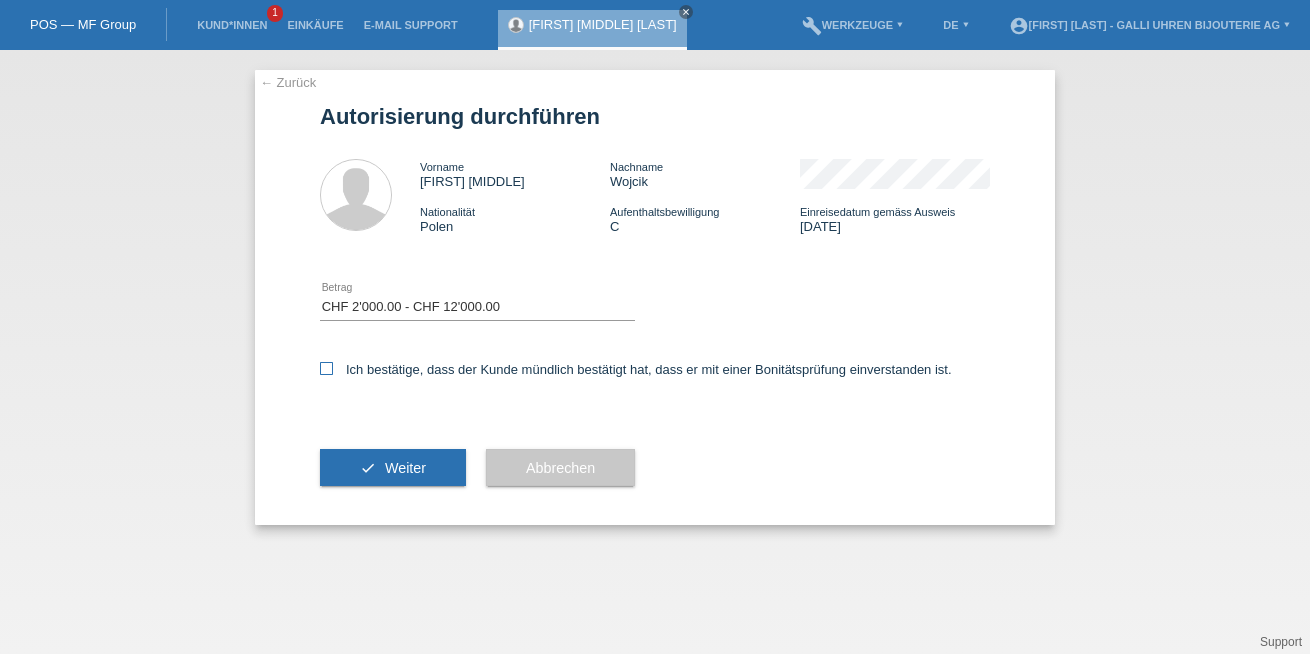 click on "Ich bestätige, dass der Kunde mündlich bestätigt hat, dass er mit einer Bonitätsprüfung einverstanden ist." at bounding box center [636, 369] 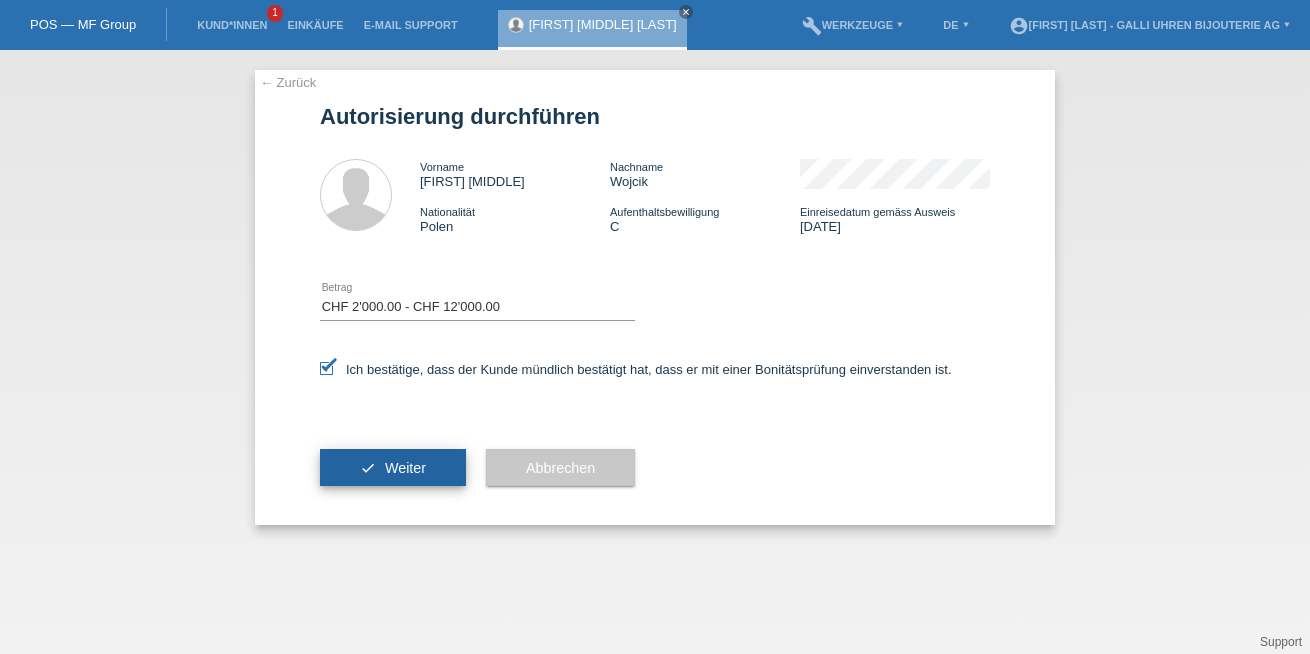 click on "Weiter" at bounding box center [405, 468] 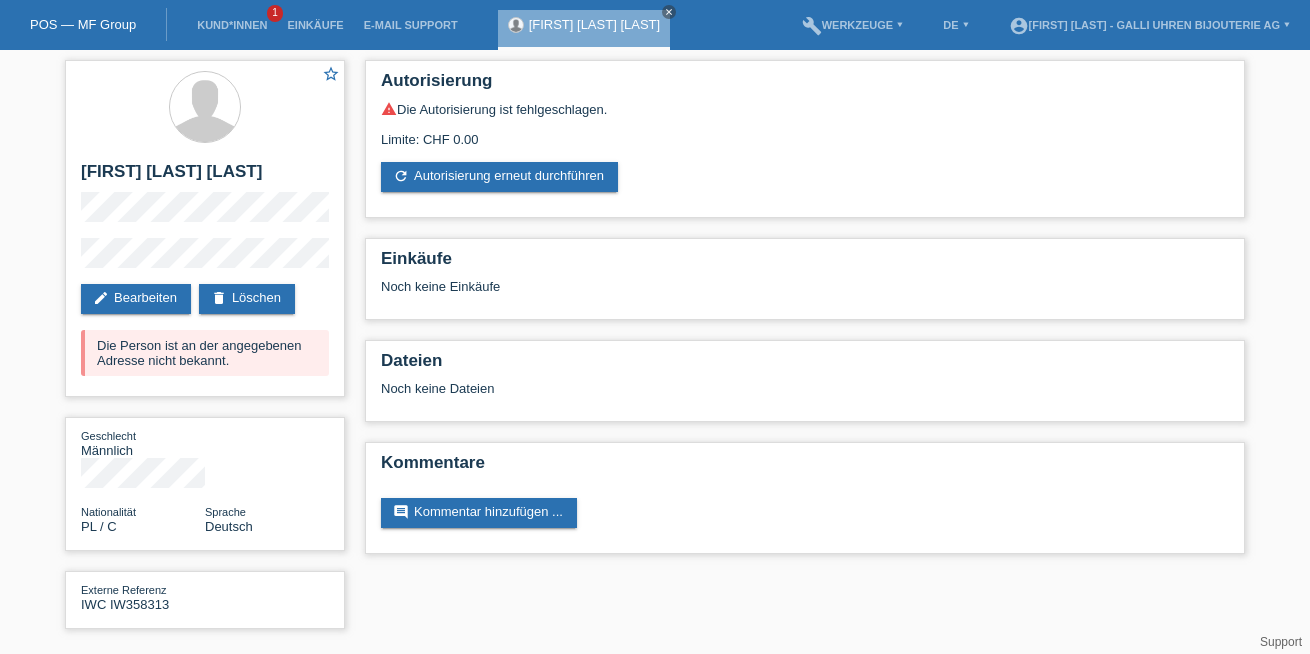 scroll, scrollTop: 0, scrollLeft: 0, axis: both 